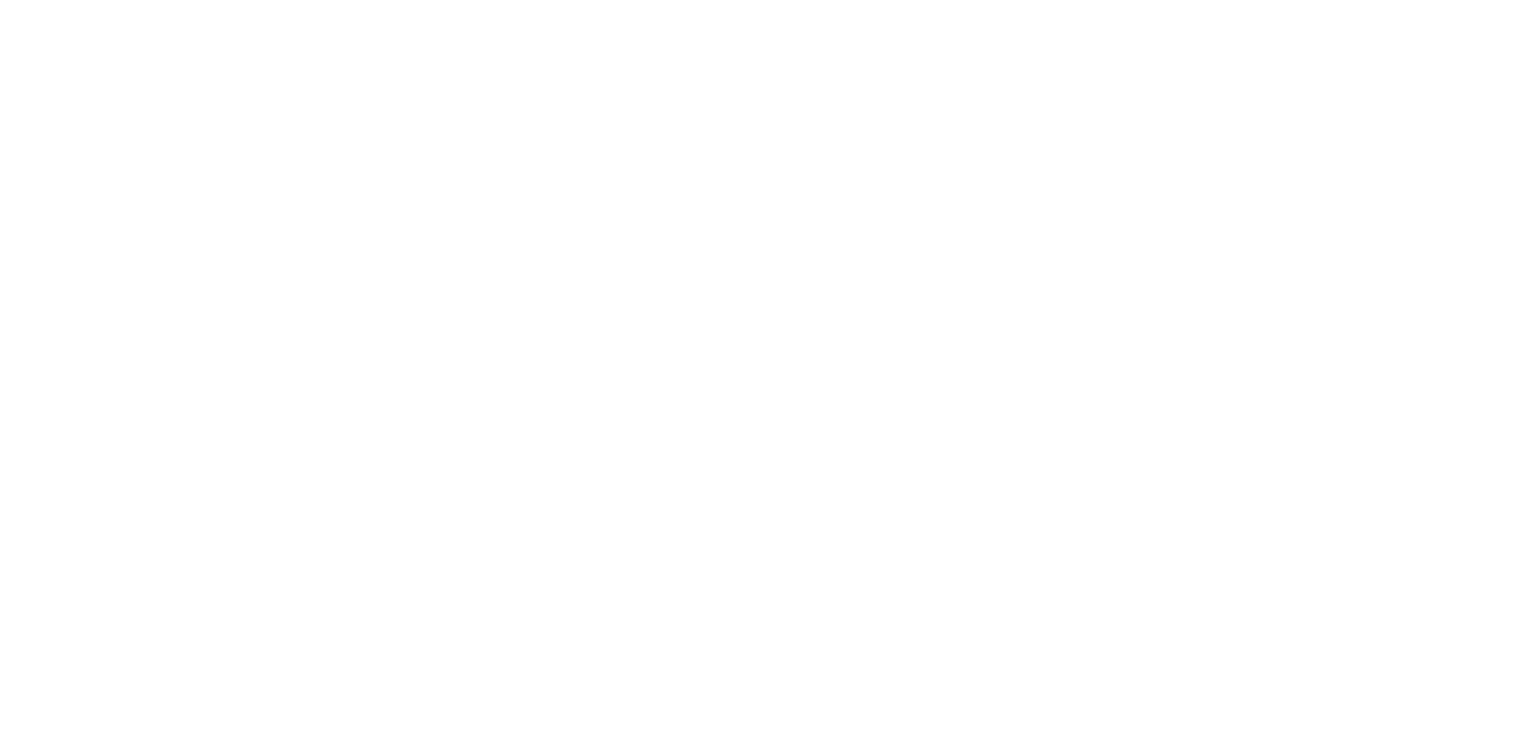 scroll, scrollTop: 0, scrollLeft: 0, axis: both 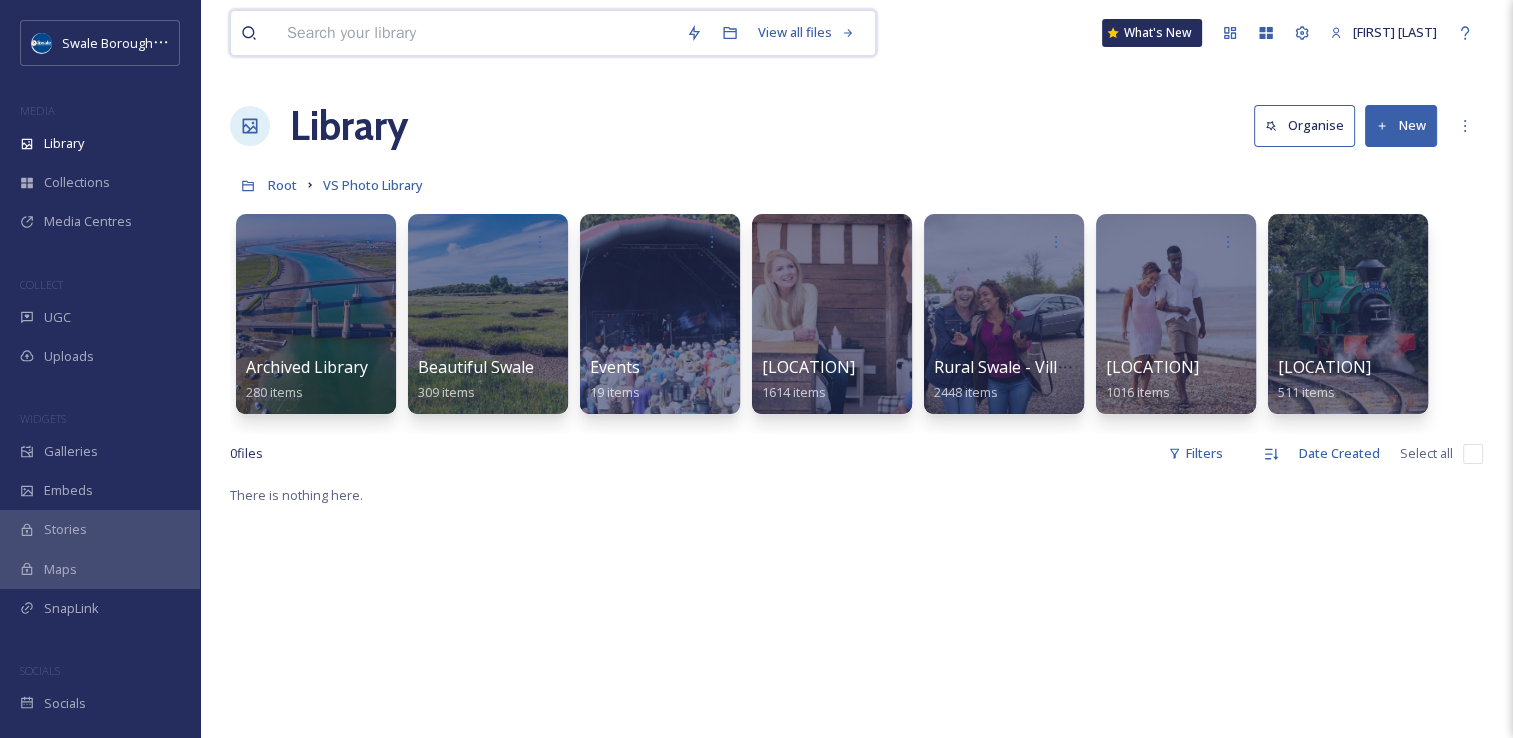 click at bounding box center [476, 33] 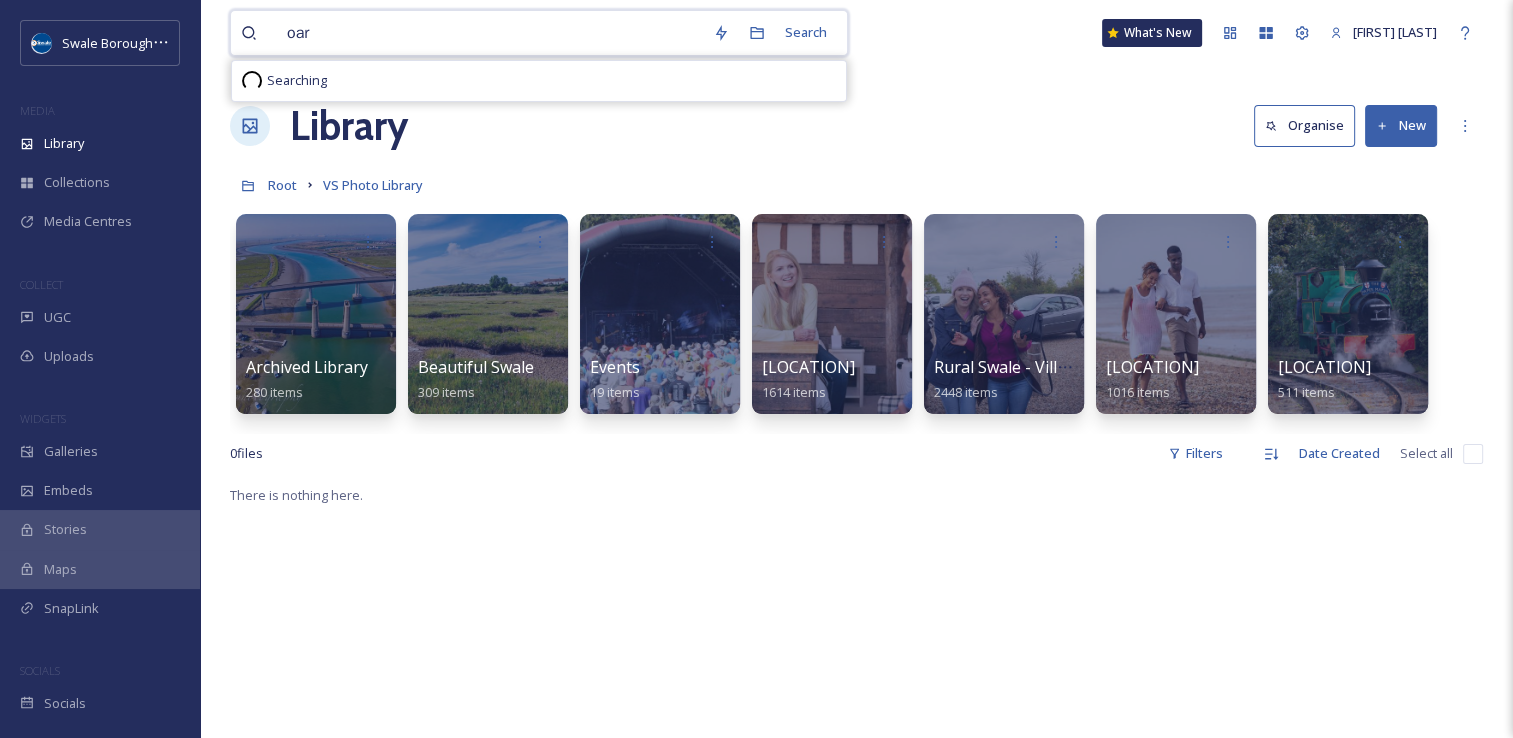 type on "oare" 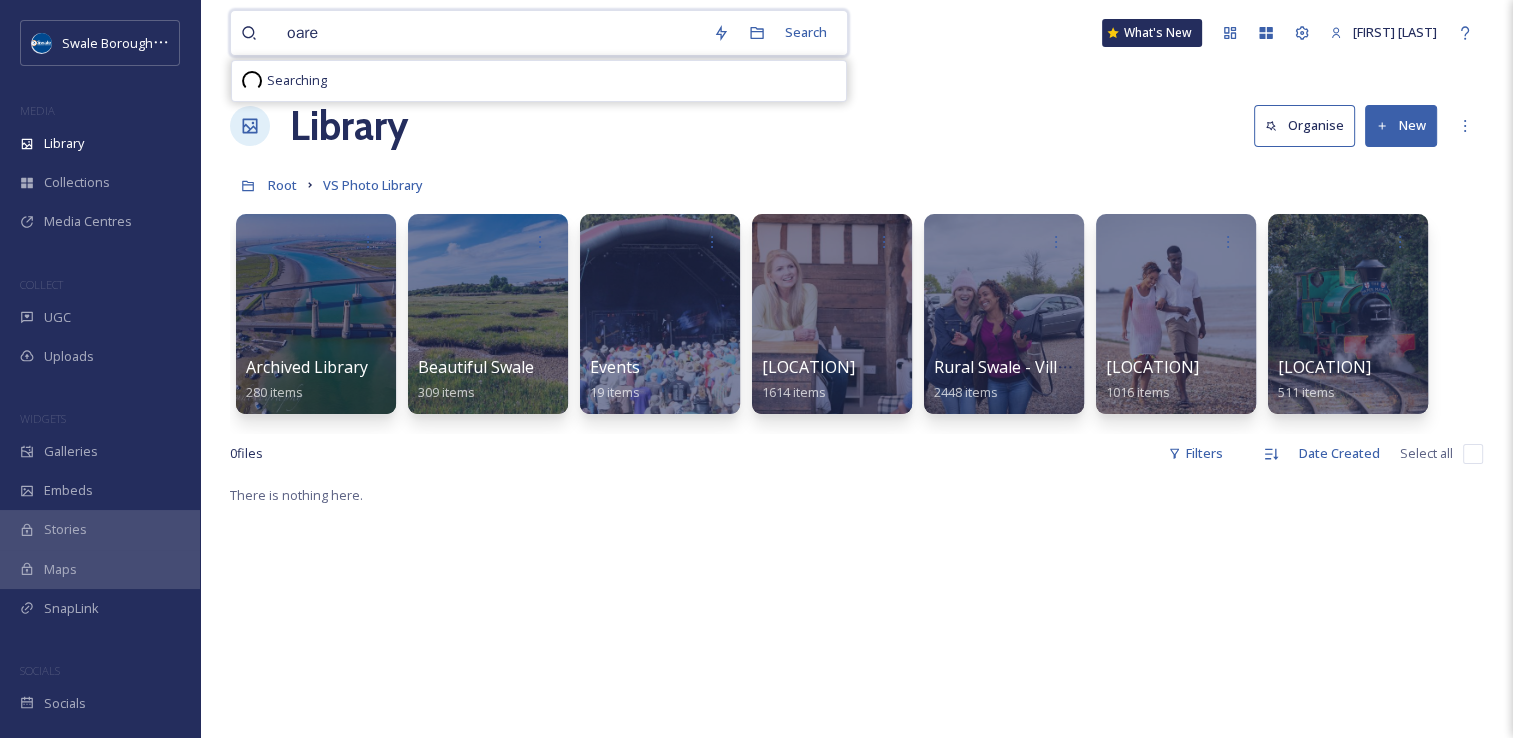 type 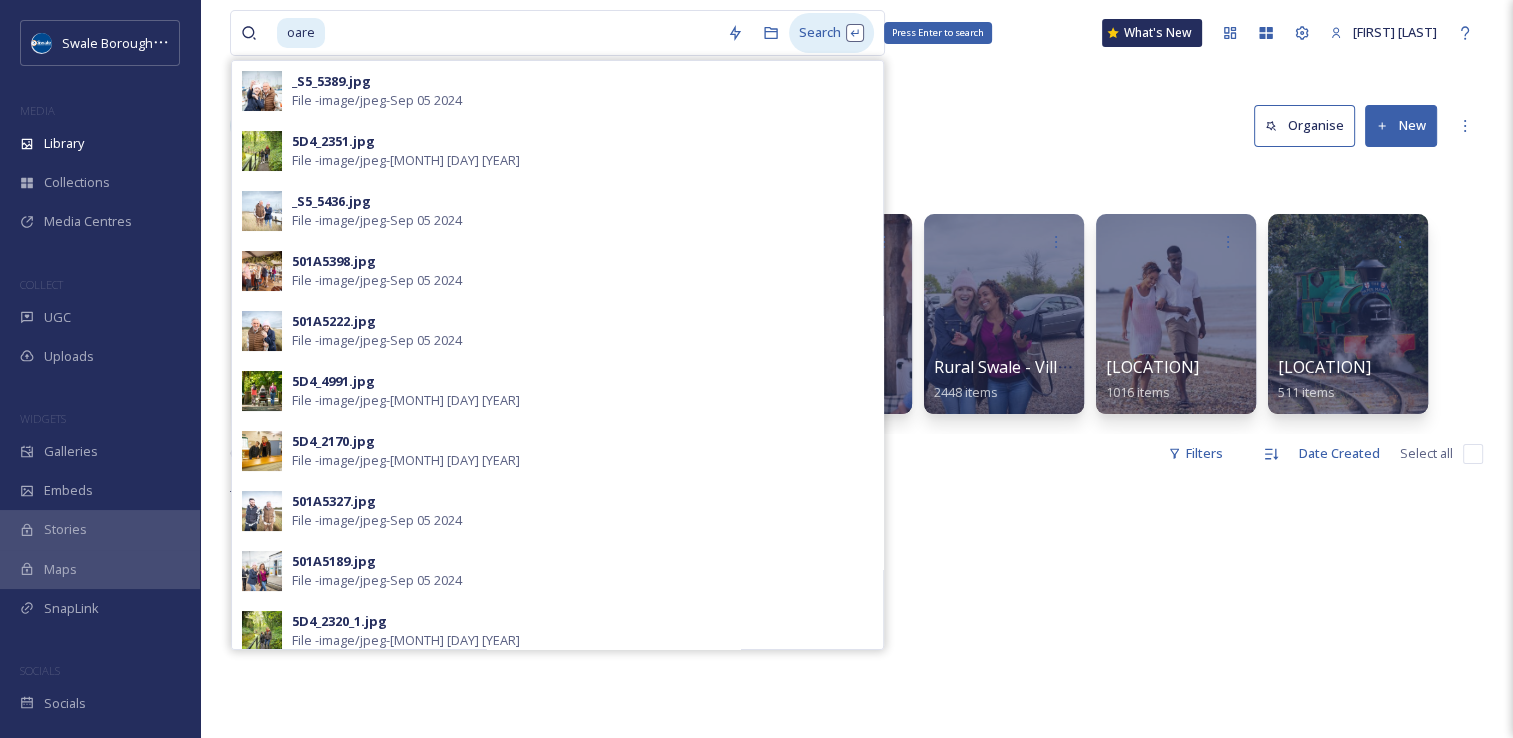click on "Search Press Enter to search" at bounding box center (831, 32) 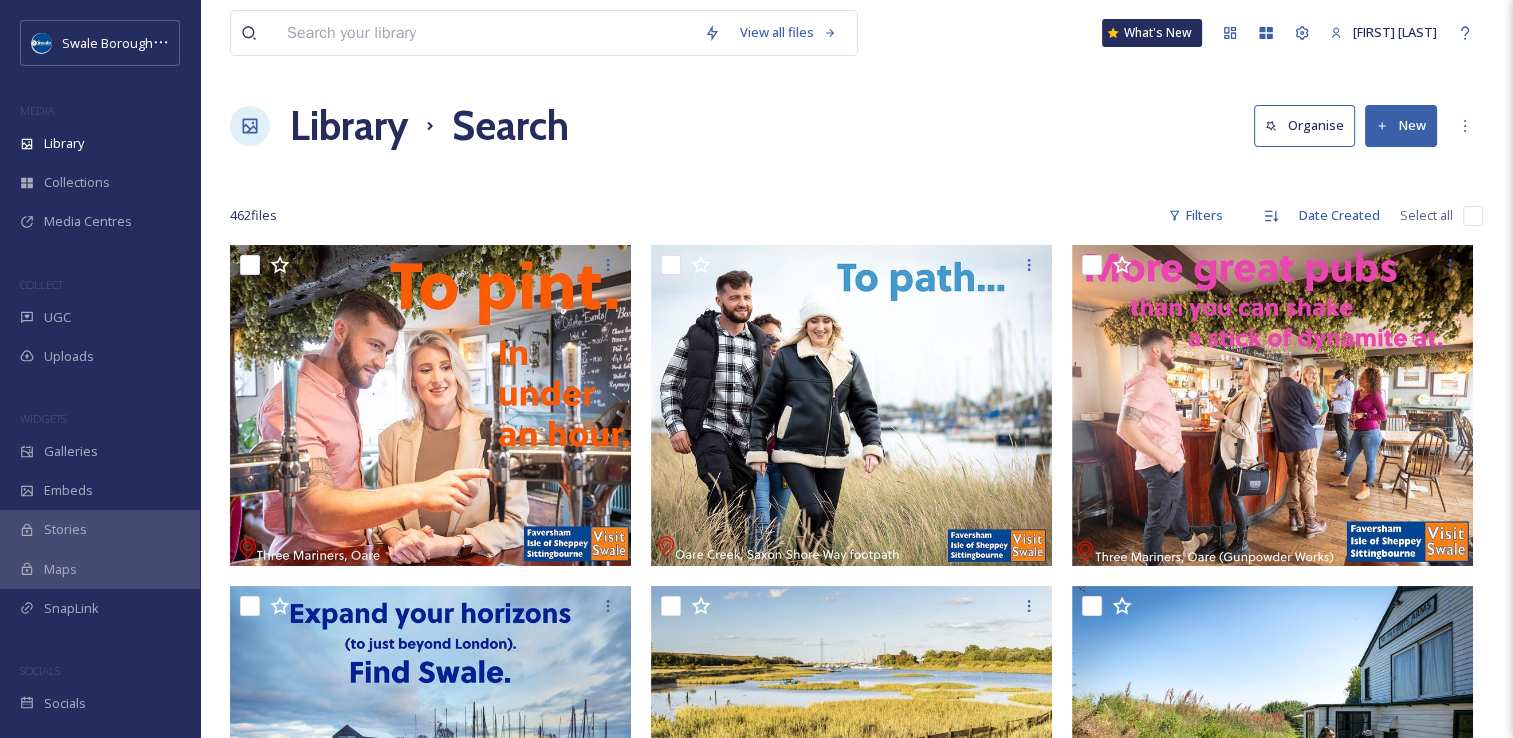 scroll, scrollTop: 4, scrollLeft: 0, axis: vertical 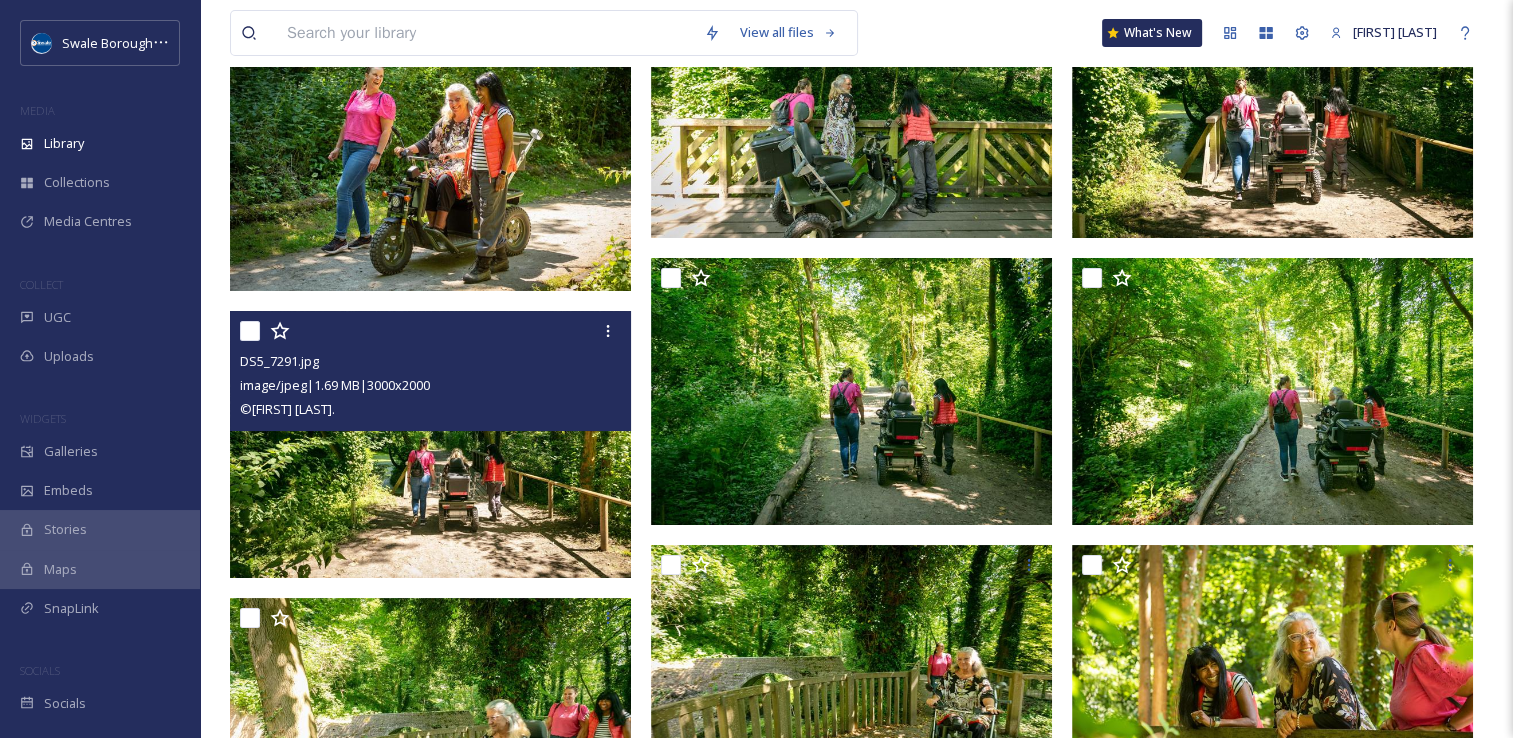 click at bounding box center (430, 445) 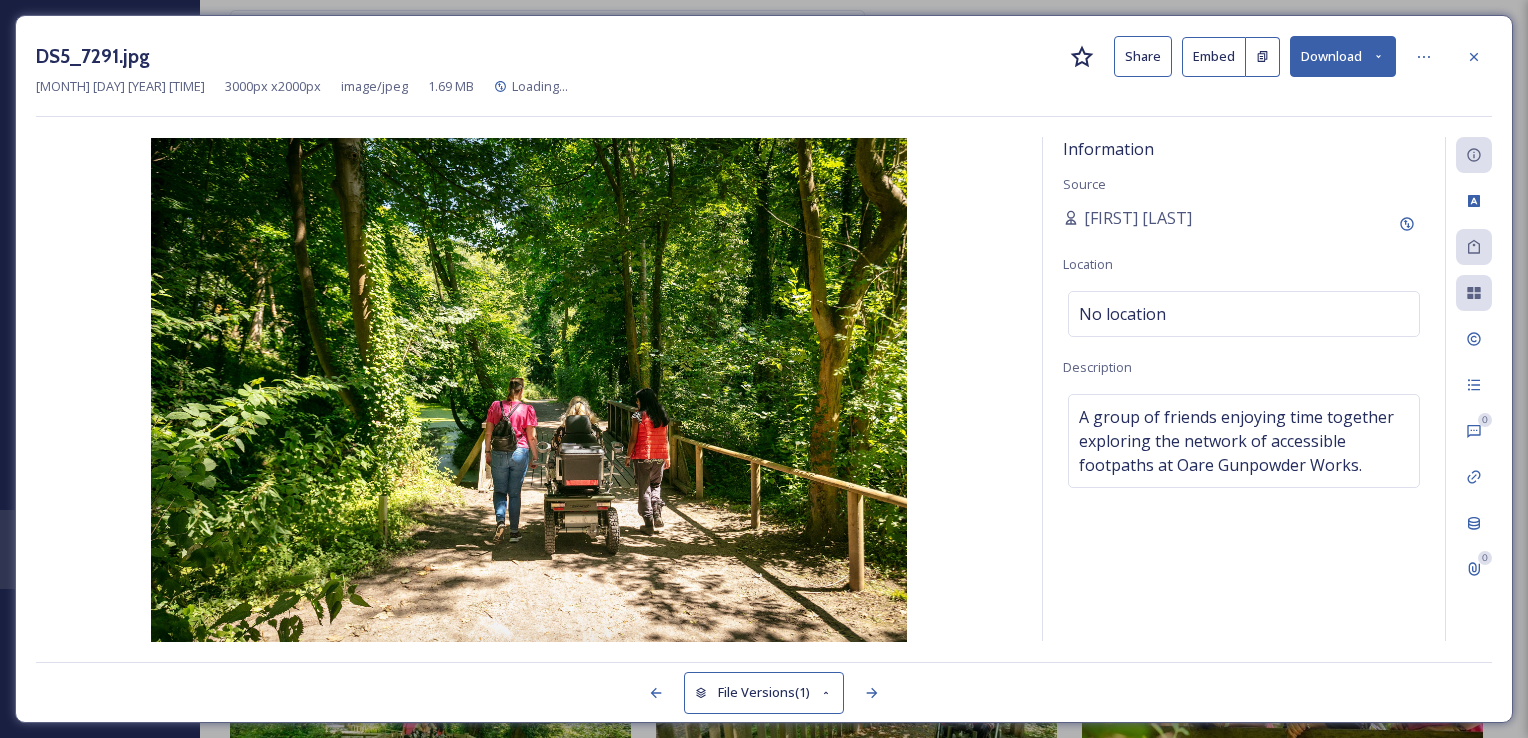 click on "Download" at bounding box center (1343, 56) 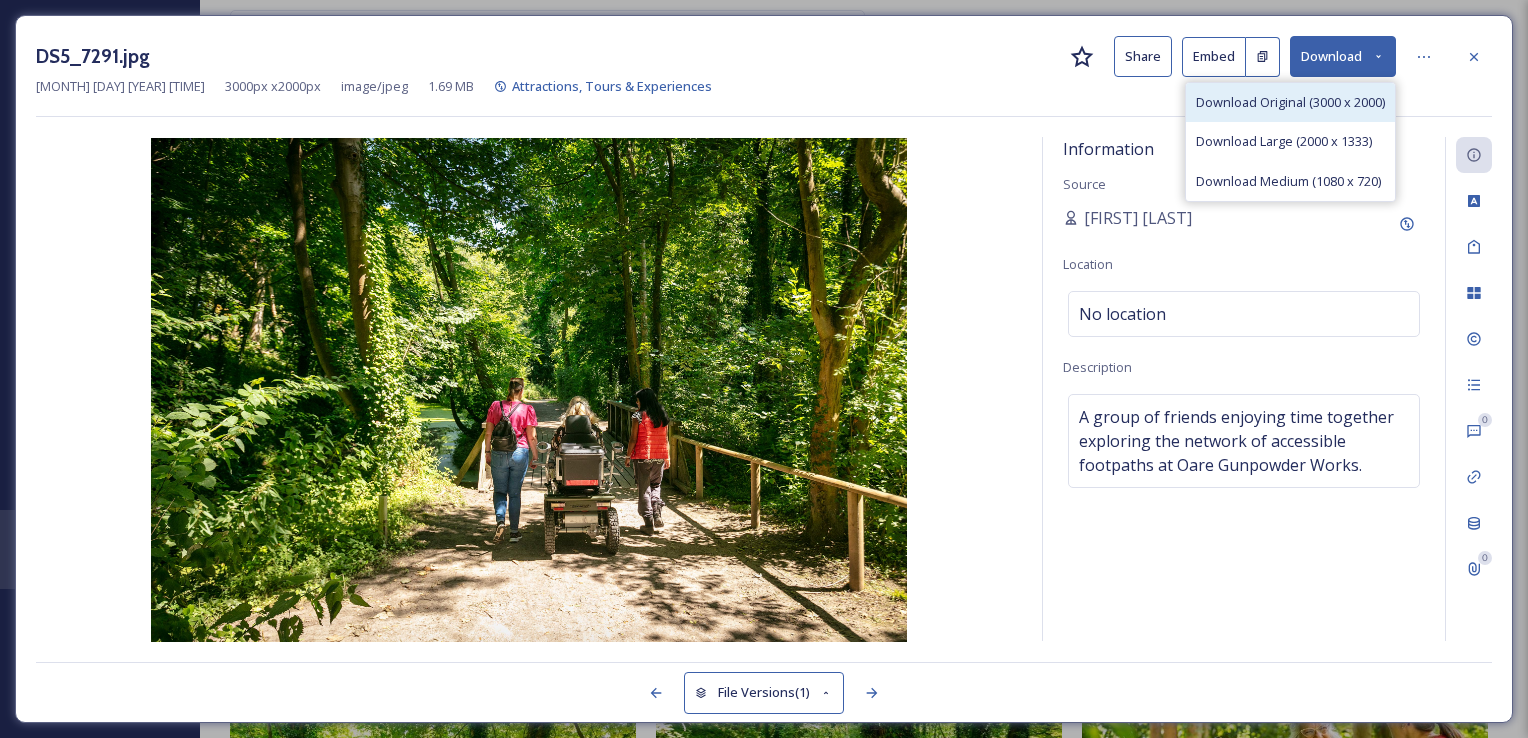 click on "Download Original (3000 x 2000)" at bounding box center [1290, 102] 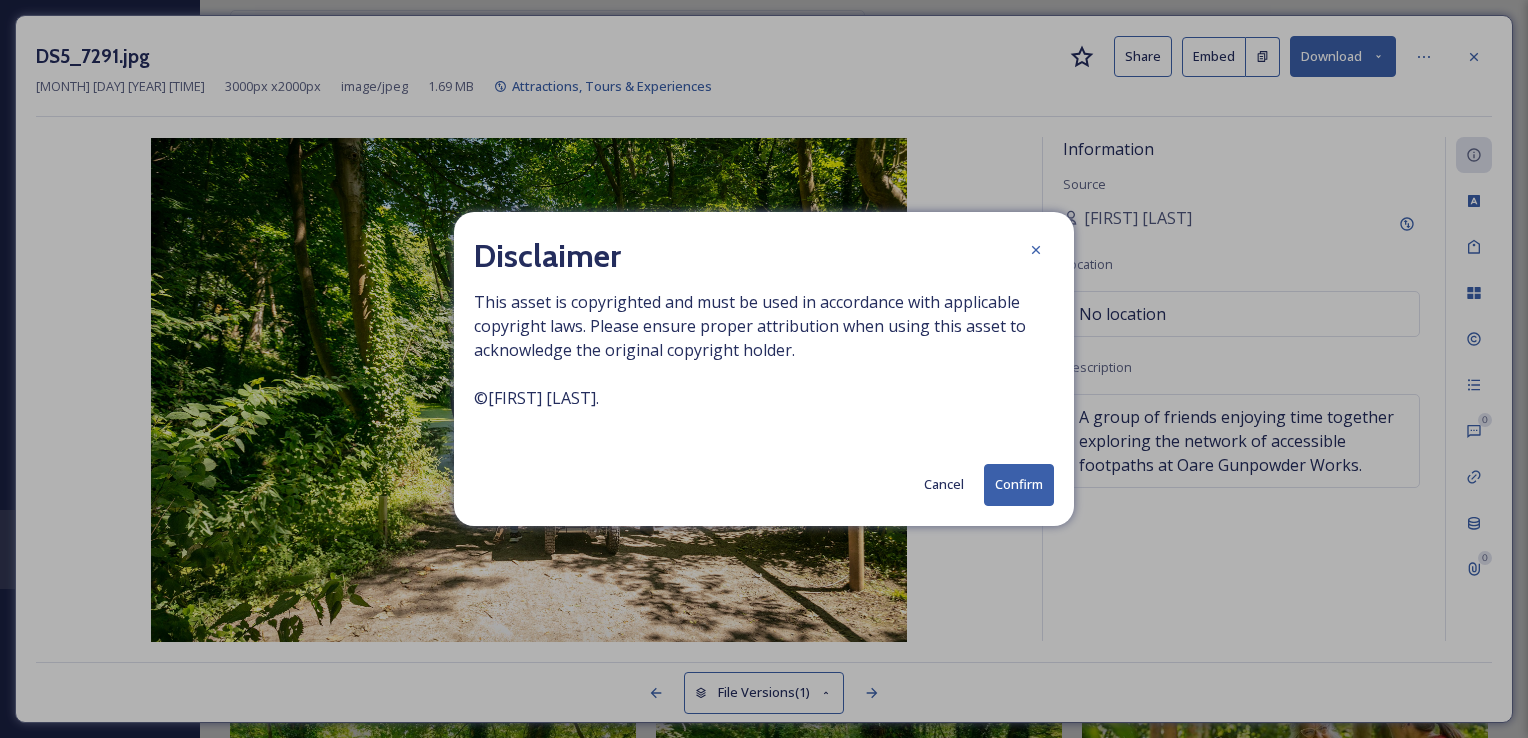 click on "Confirm" at bounding box center (1019, 484) 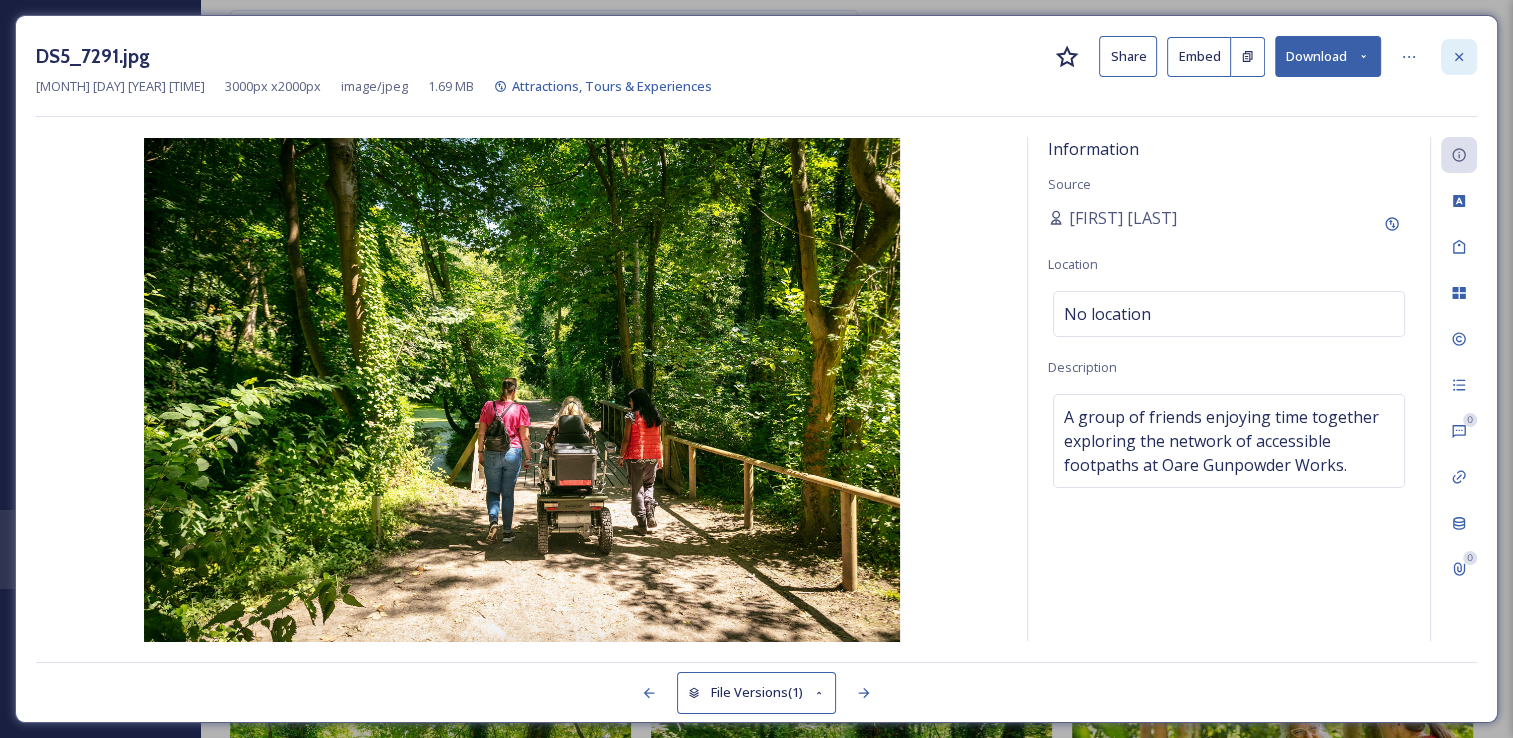 click 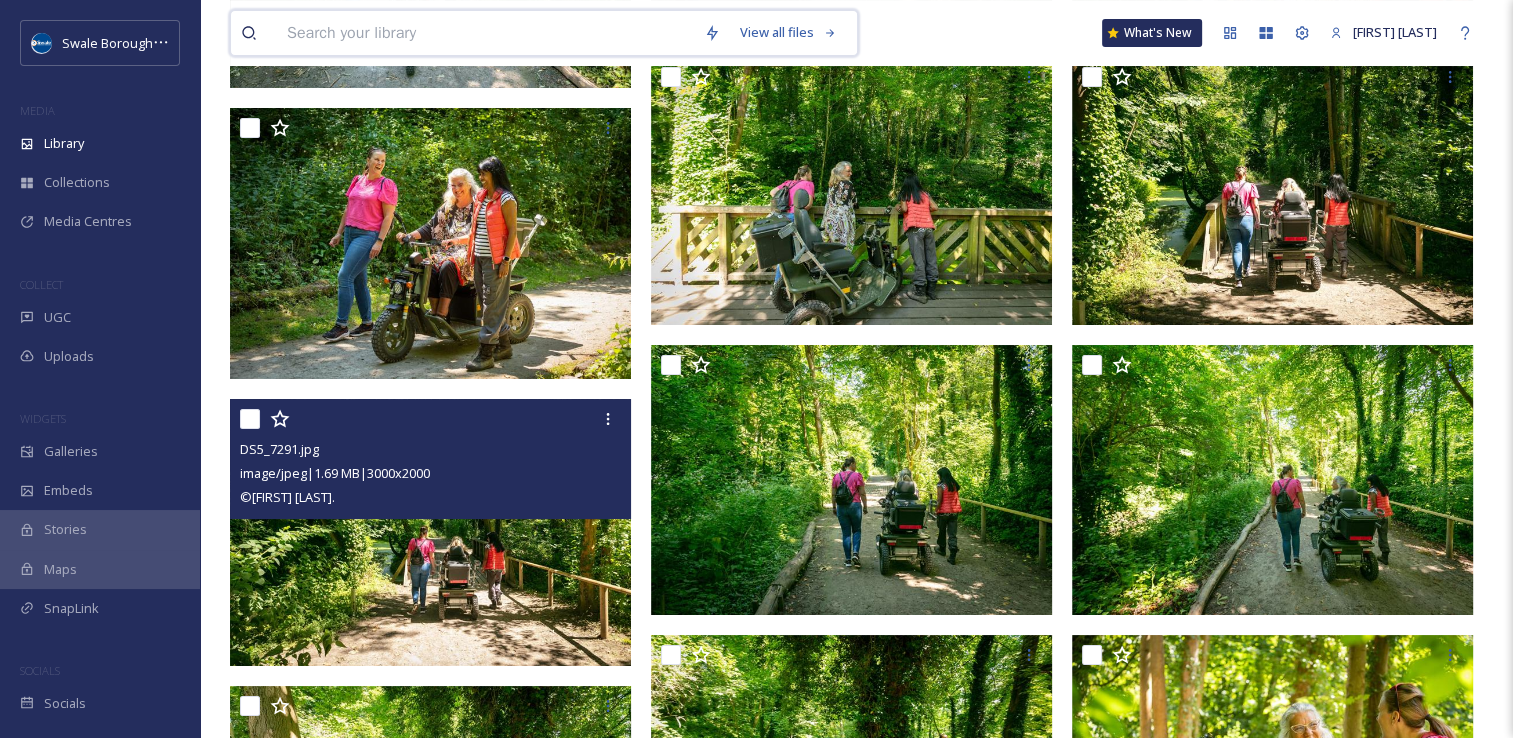 click at bounding box center (485, 33) 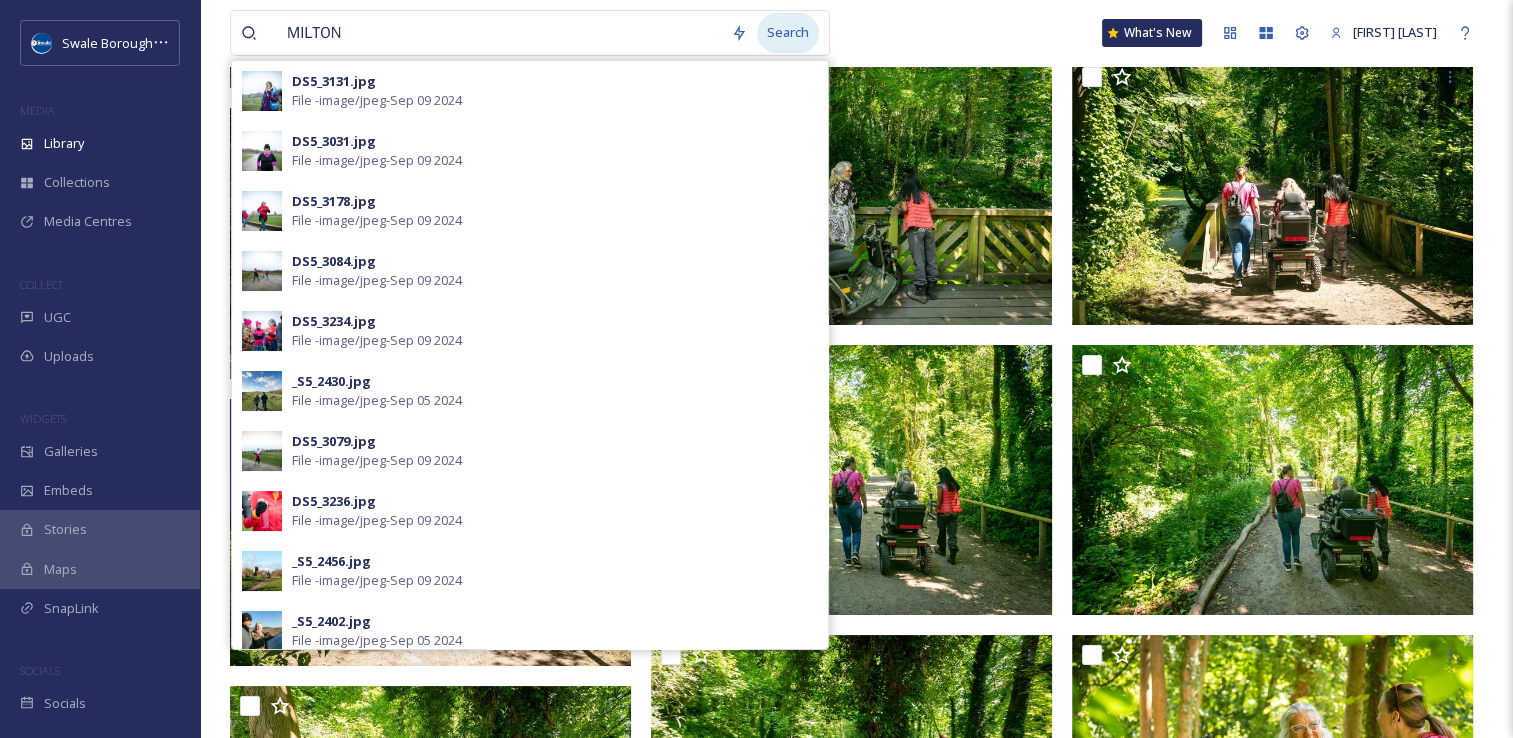 click on "Search" at bounding box center [788, 32] 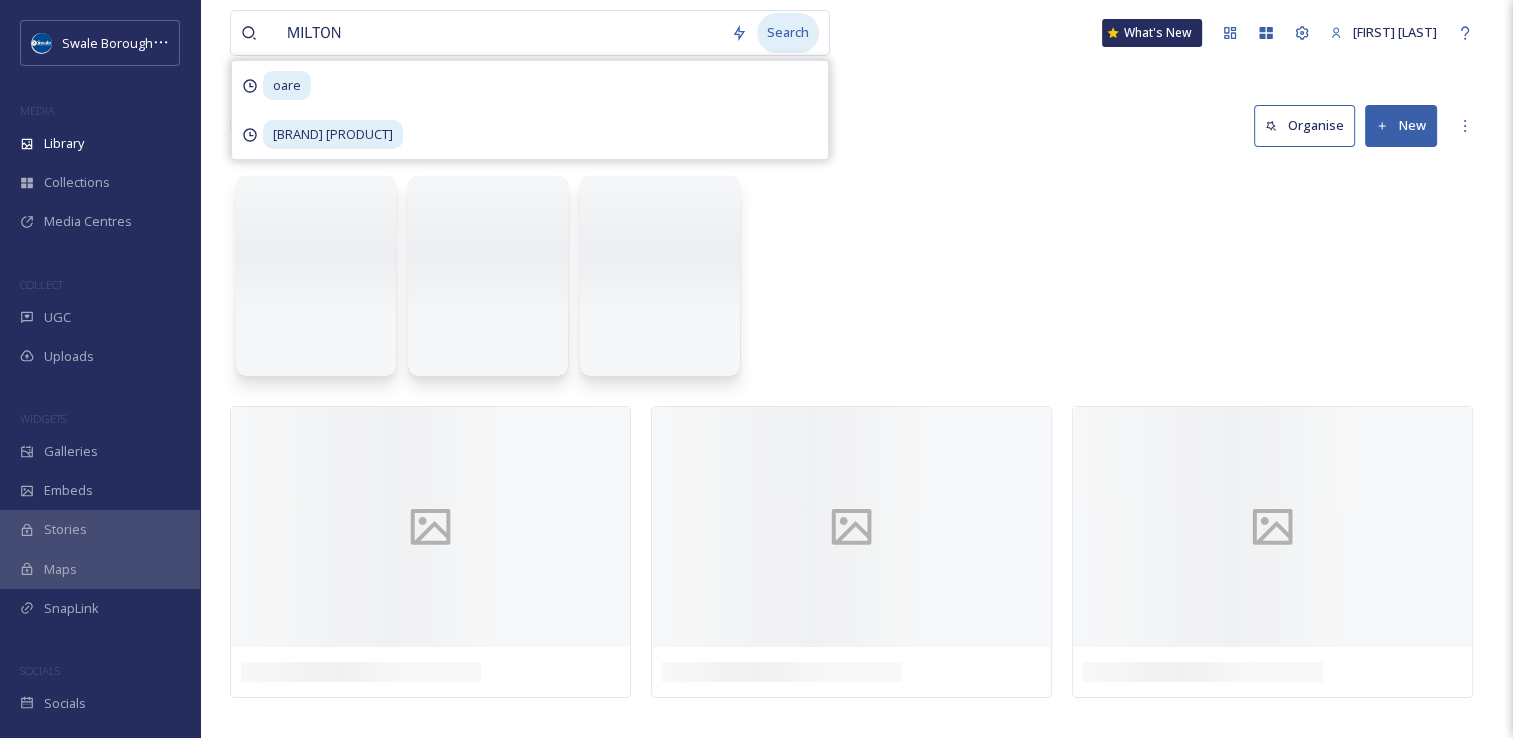 scroll, scrollTop: 0, scrollLeft: 0, axis: both 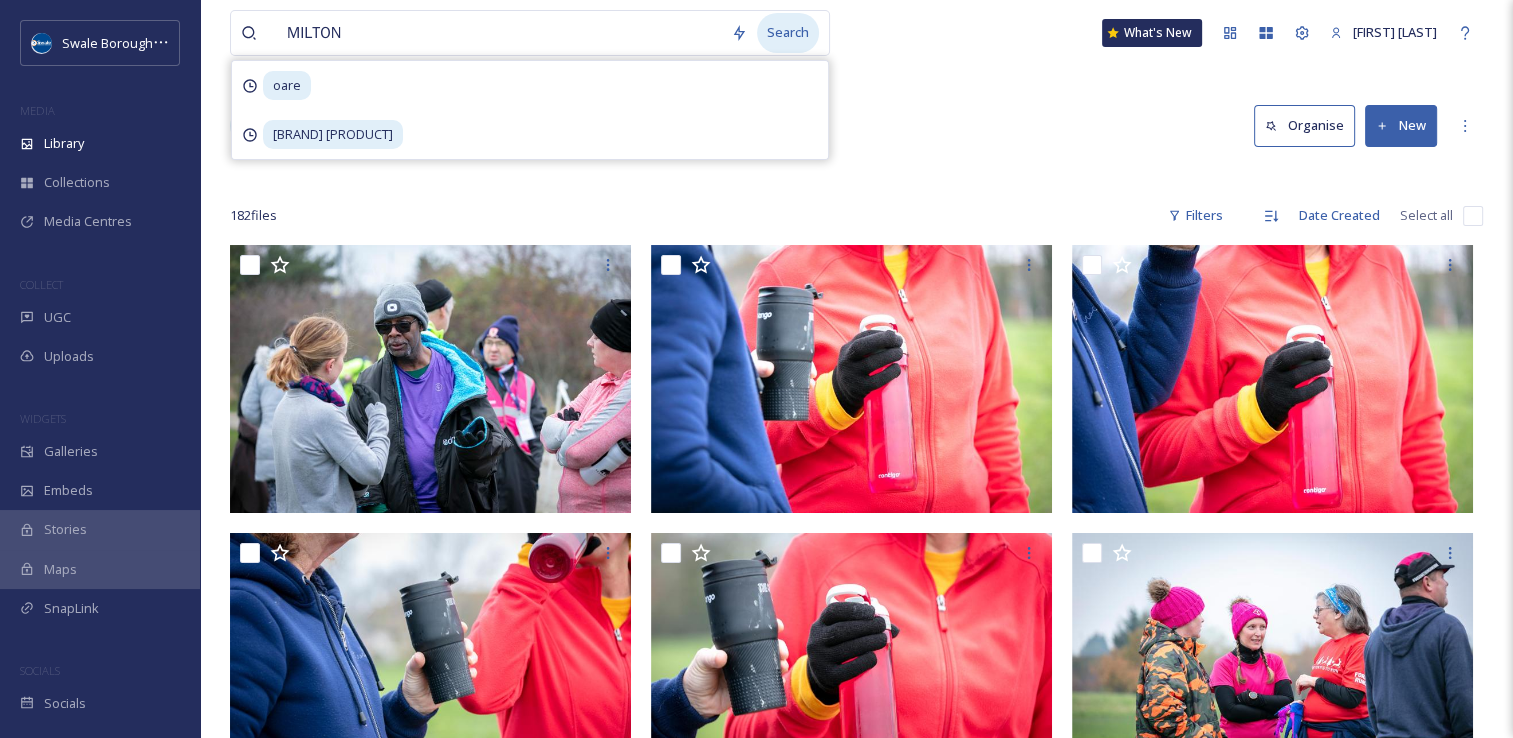 click on "Search" at bounding box center (788, 32) 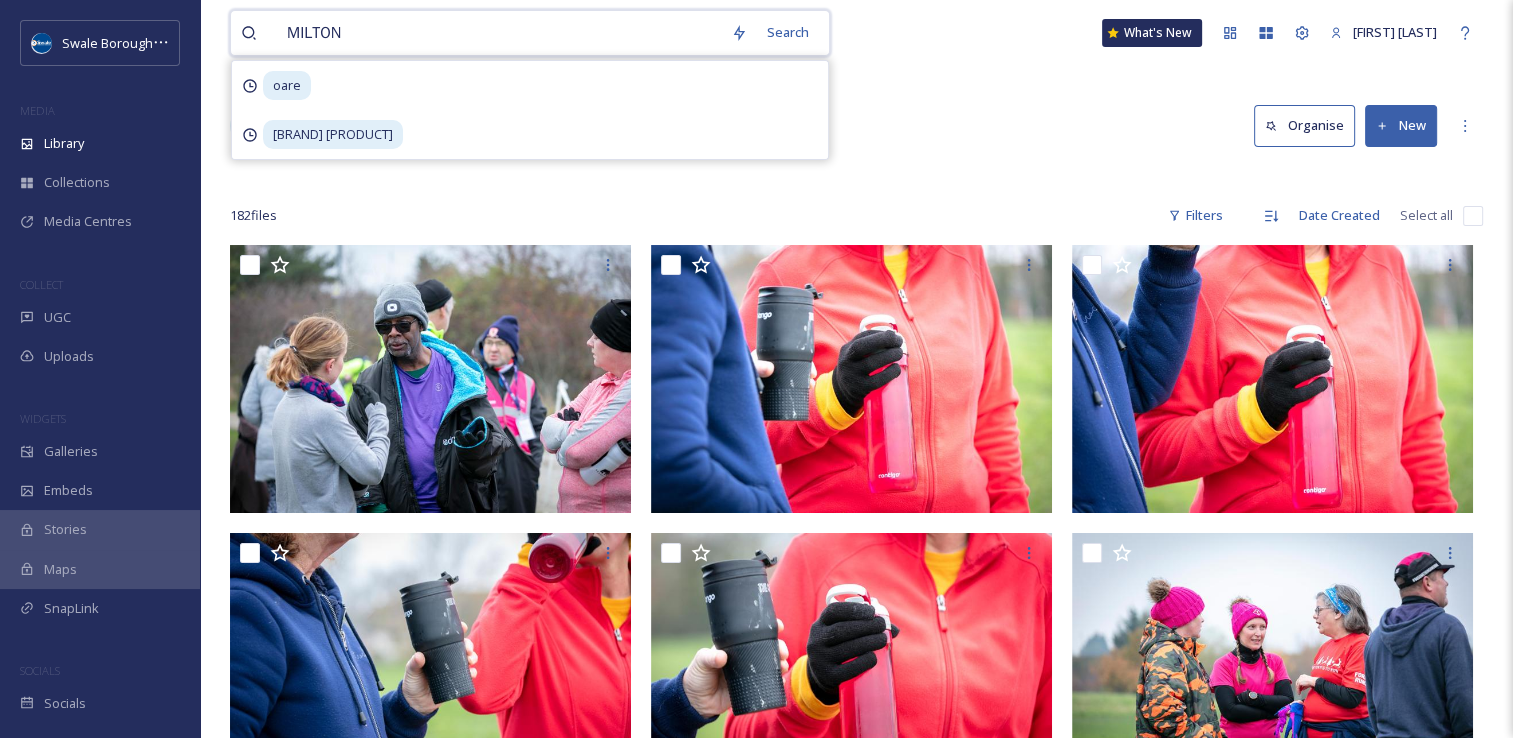 click on "MILTON" at bounding box center [499, 33] 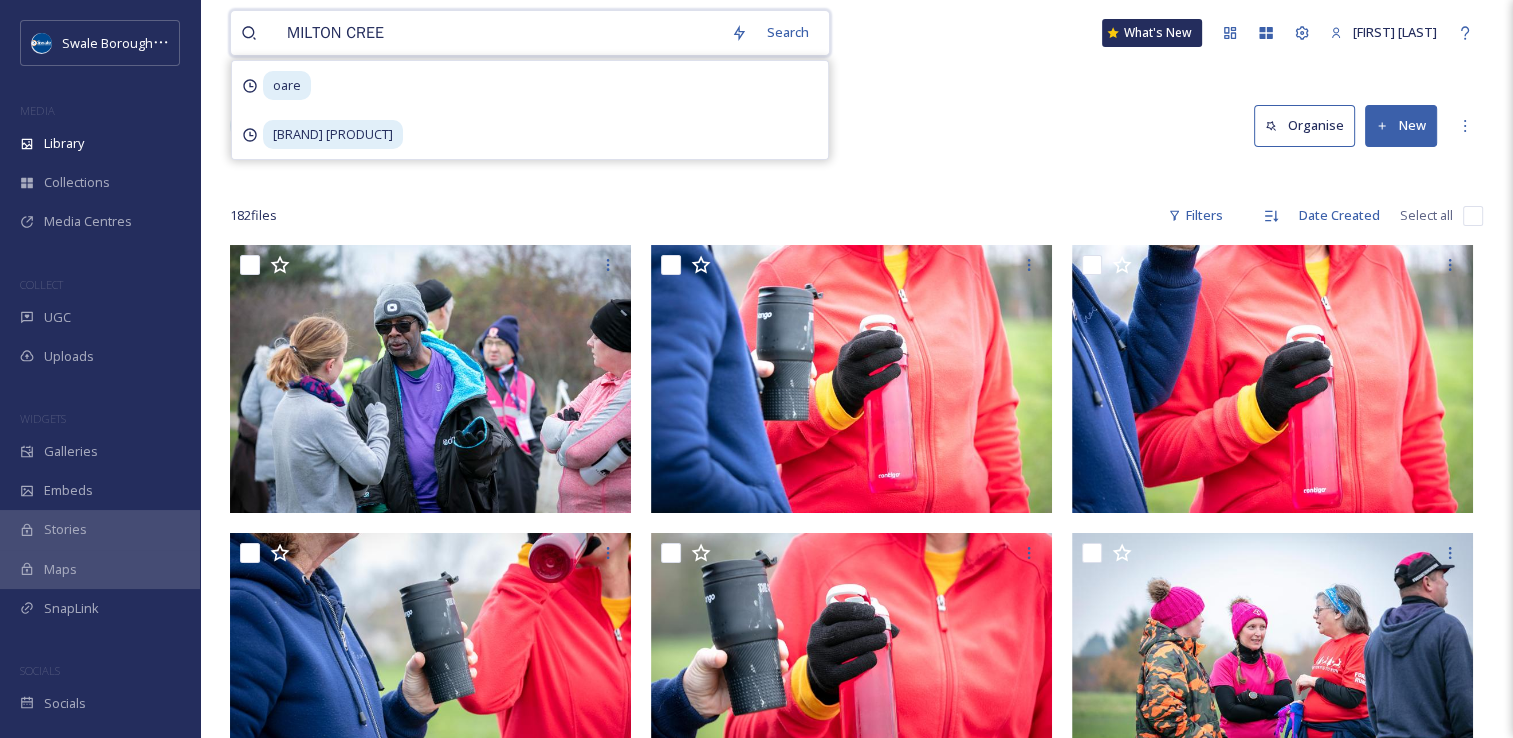 type on "MILTON CREEK" 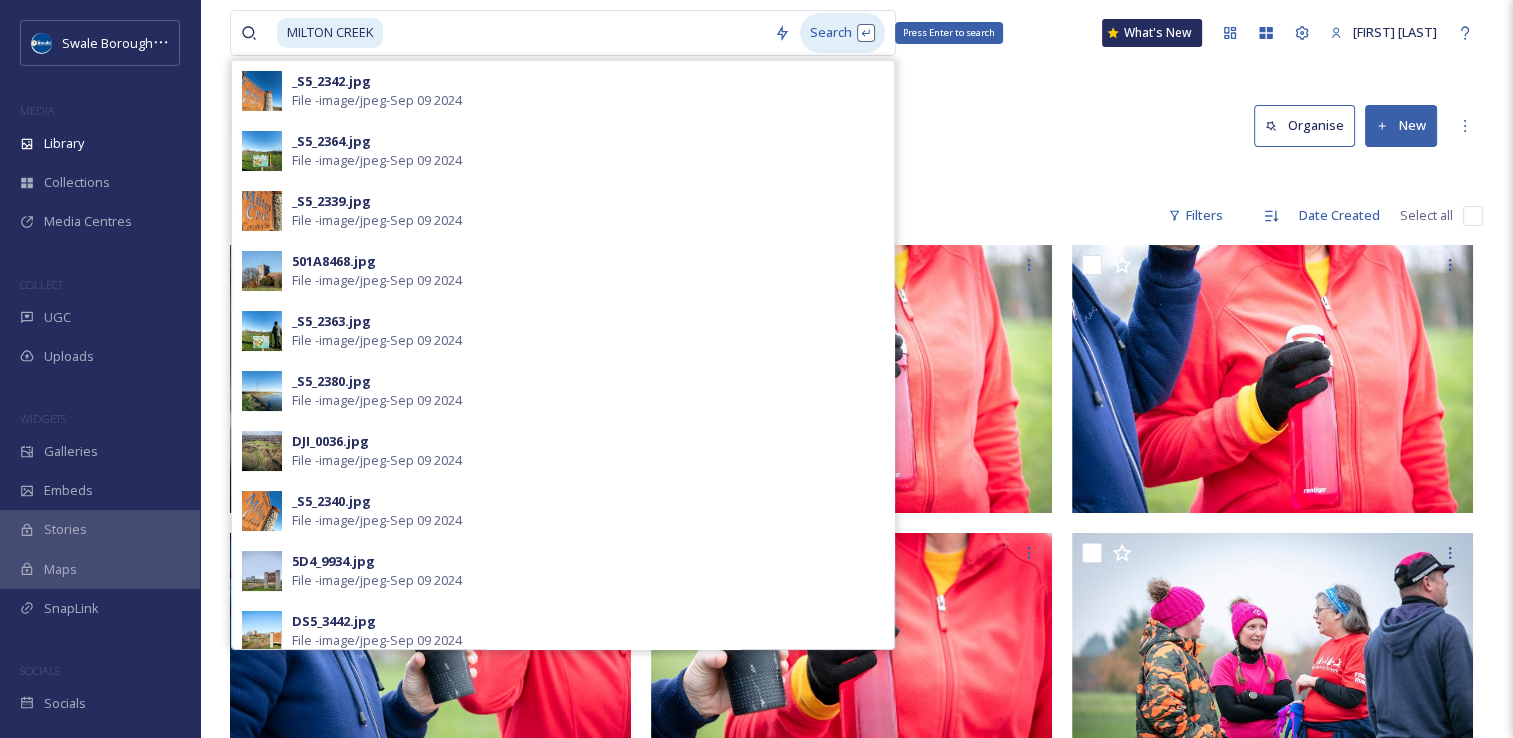 click on "Search Press Enter to search" at bounding box center (842, 32) 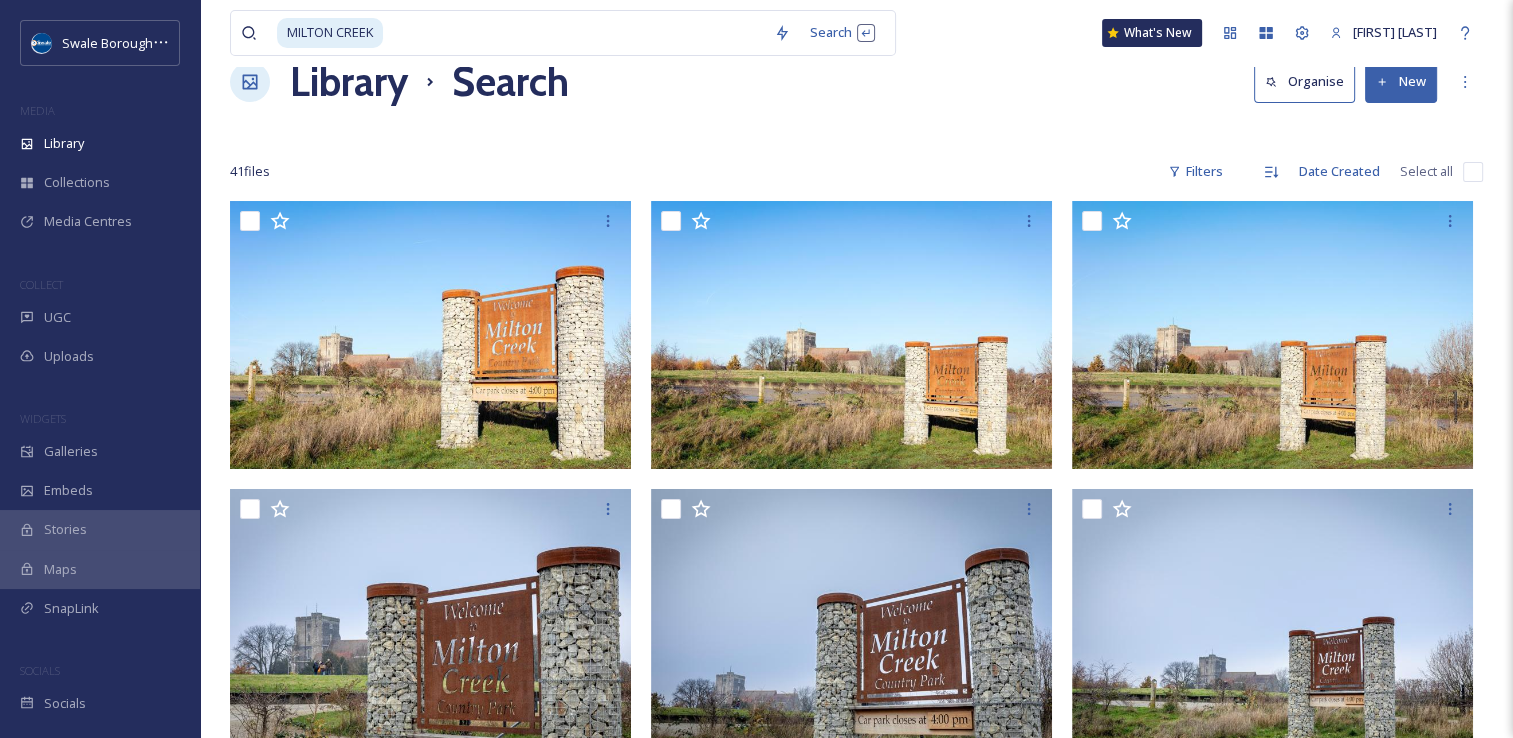 scroll, scrollTop: 58, scrollLeft: 0, axis: vertical 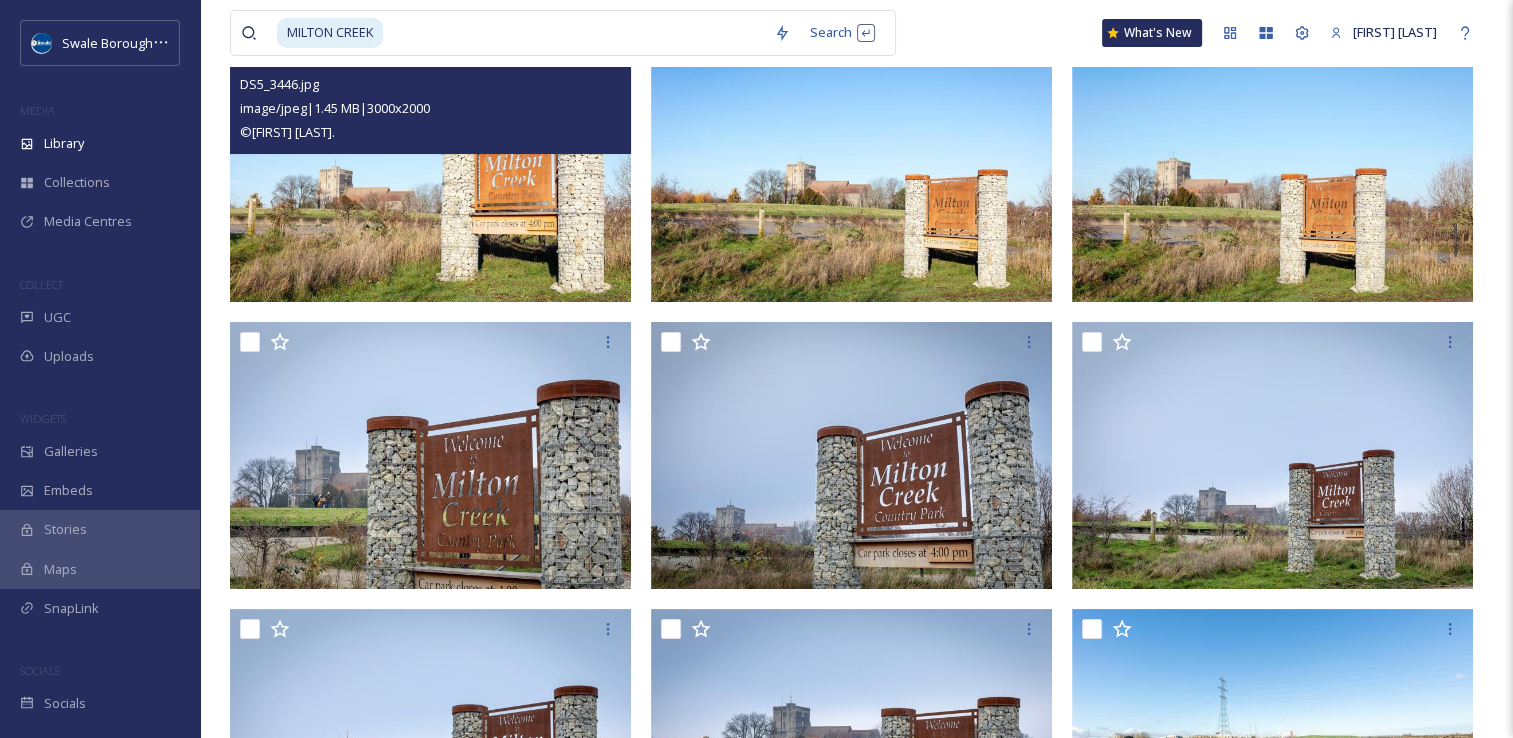 click at bounding box center [430, 168] 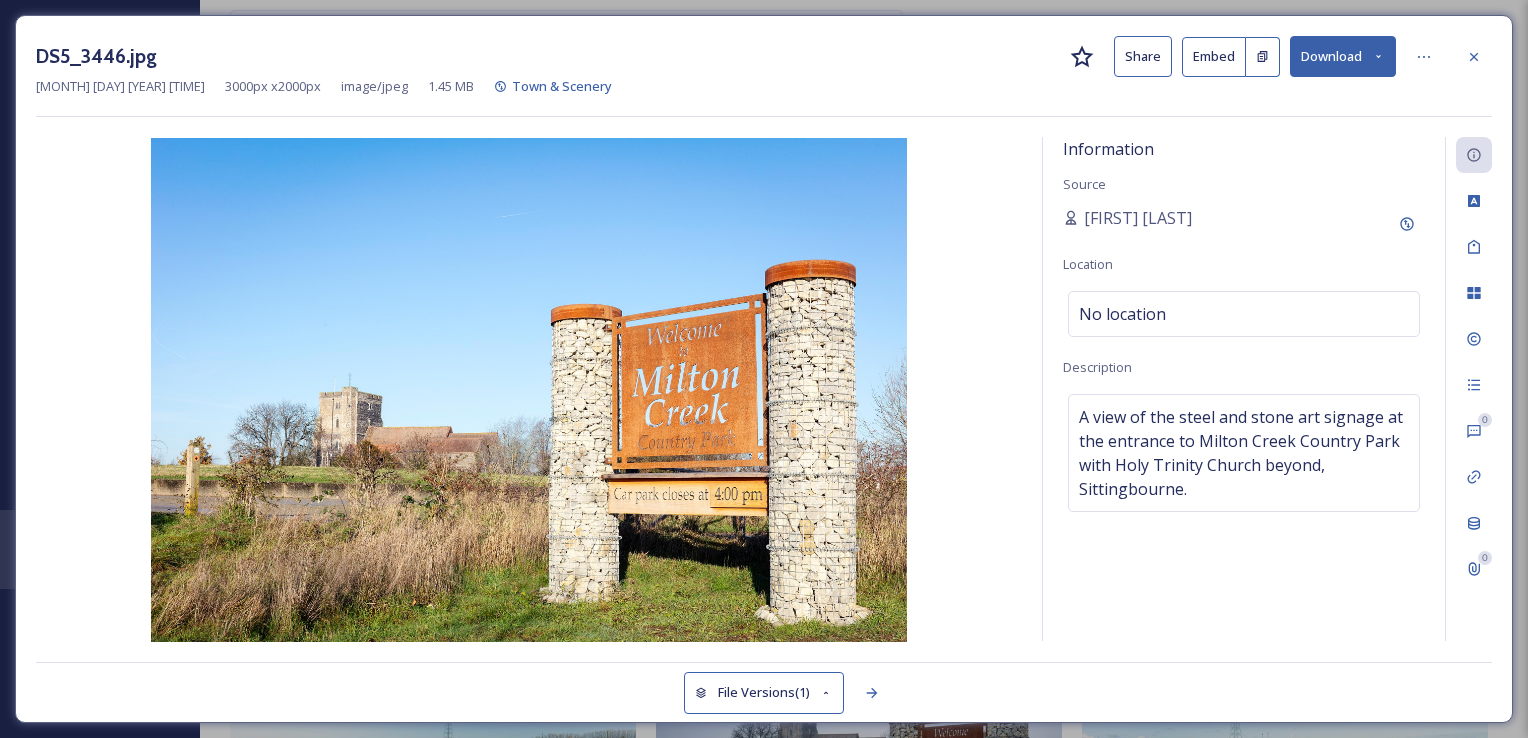 click on "Download" at bounding box center [1343, 56] 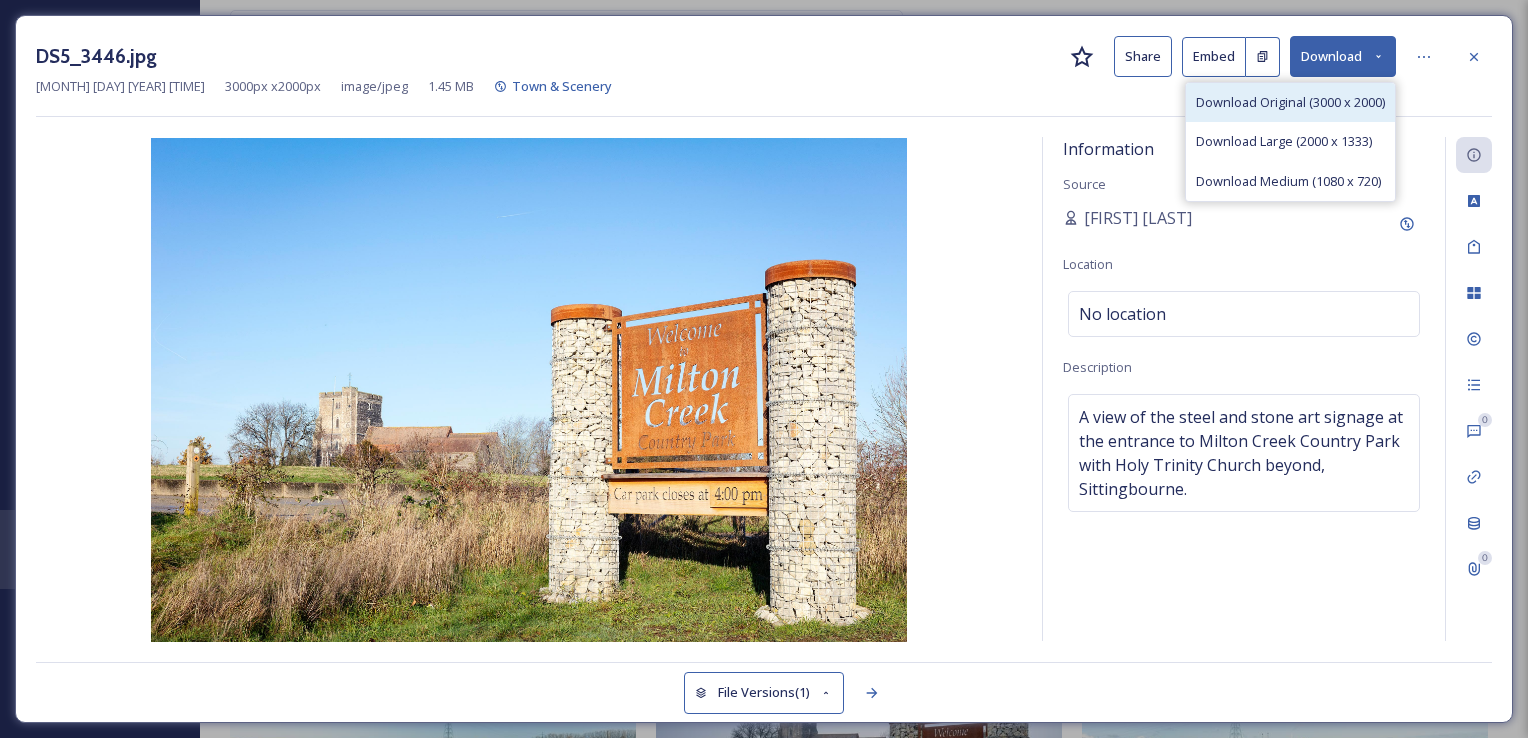 click on "Download Original (3000 x 2000)" at bounding box center (1290, 102) 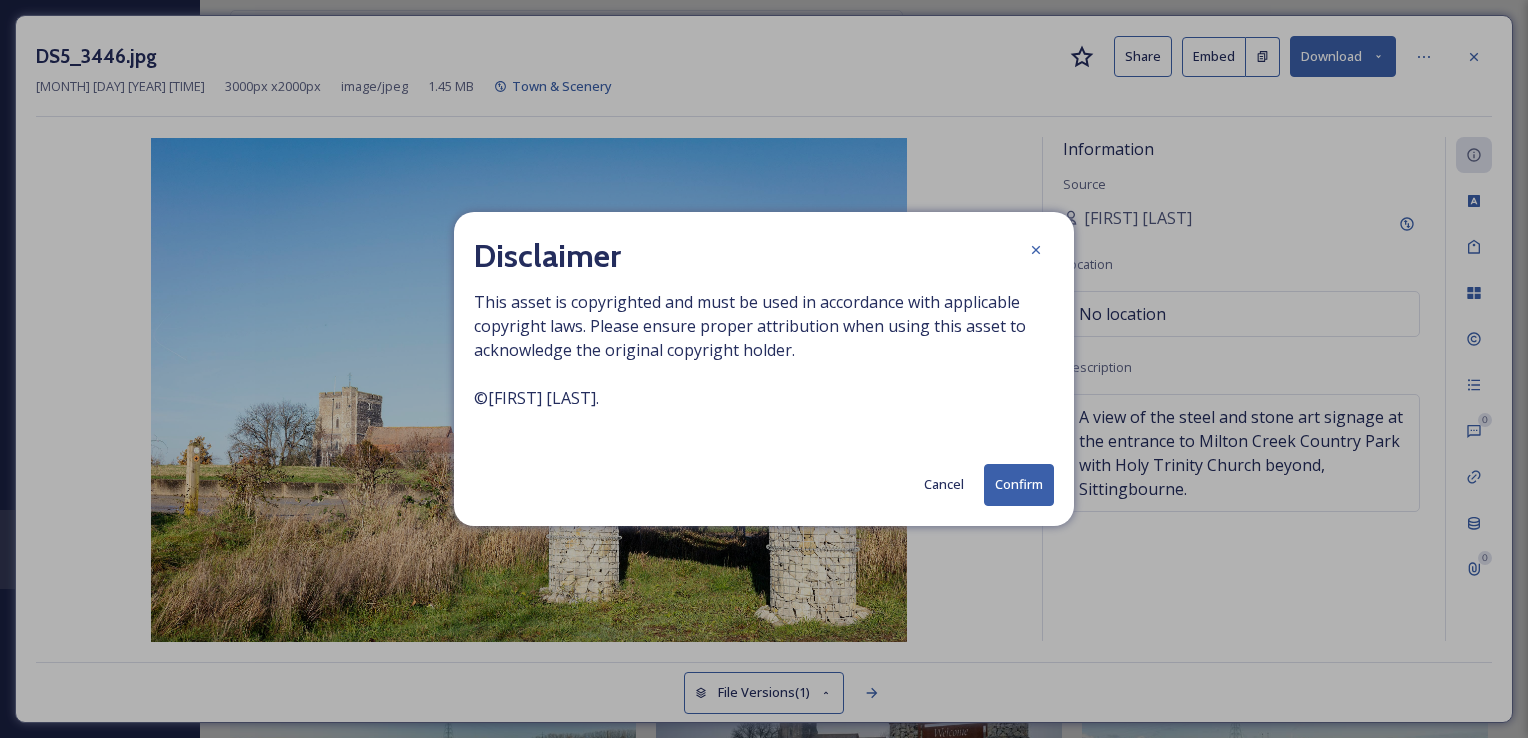 click on "Confirm" at bounding box center (1019, 484) 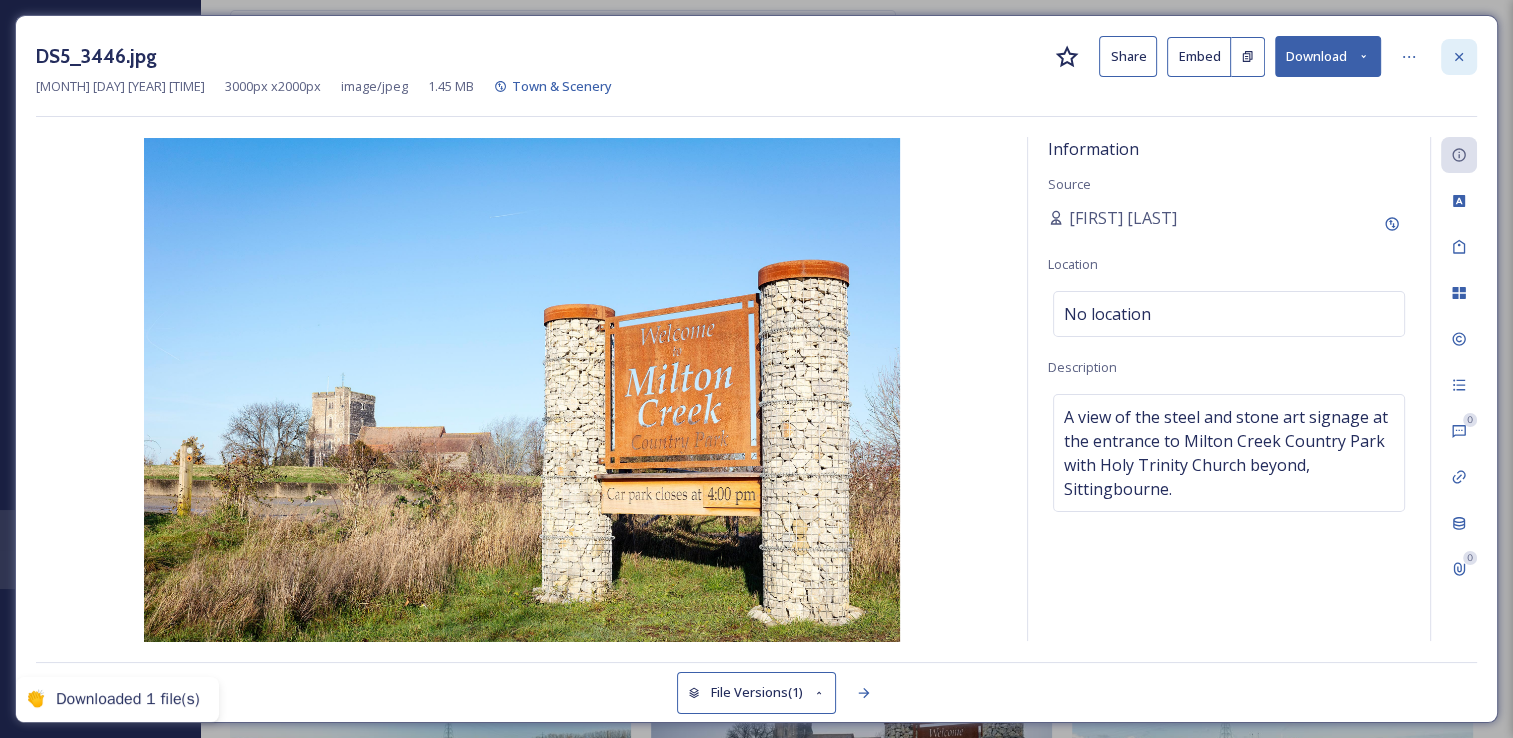 click at bounding box center (1459, 57) 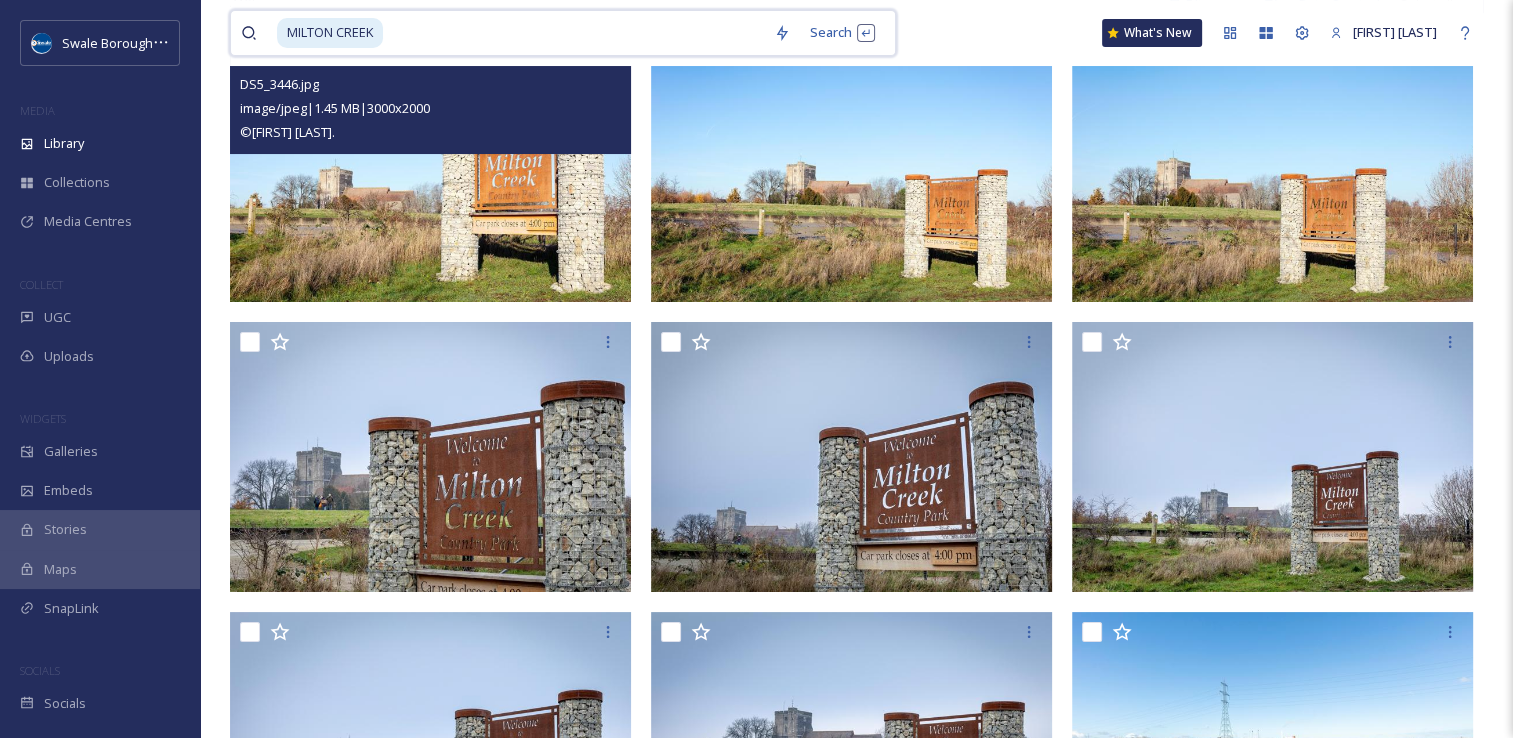 click at bounding box center (574, 33) 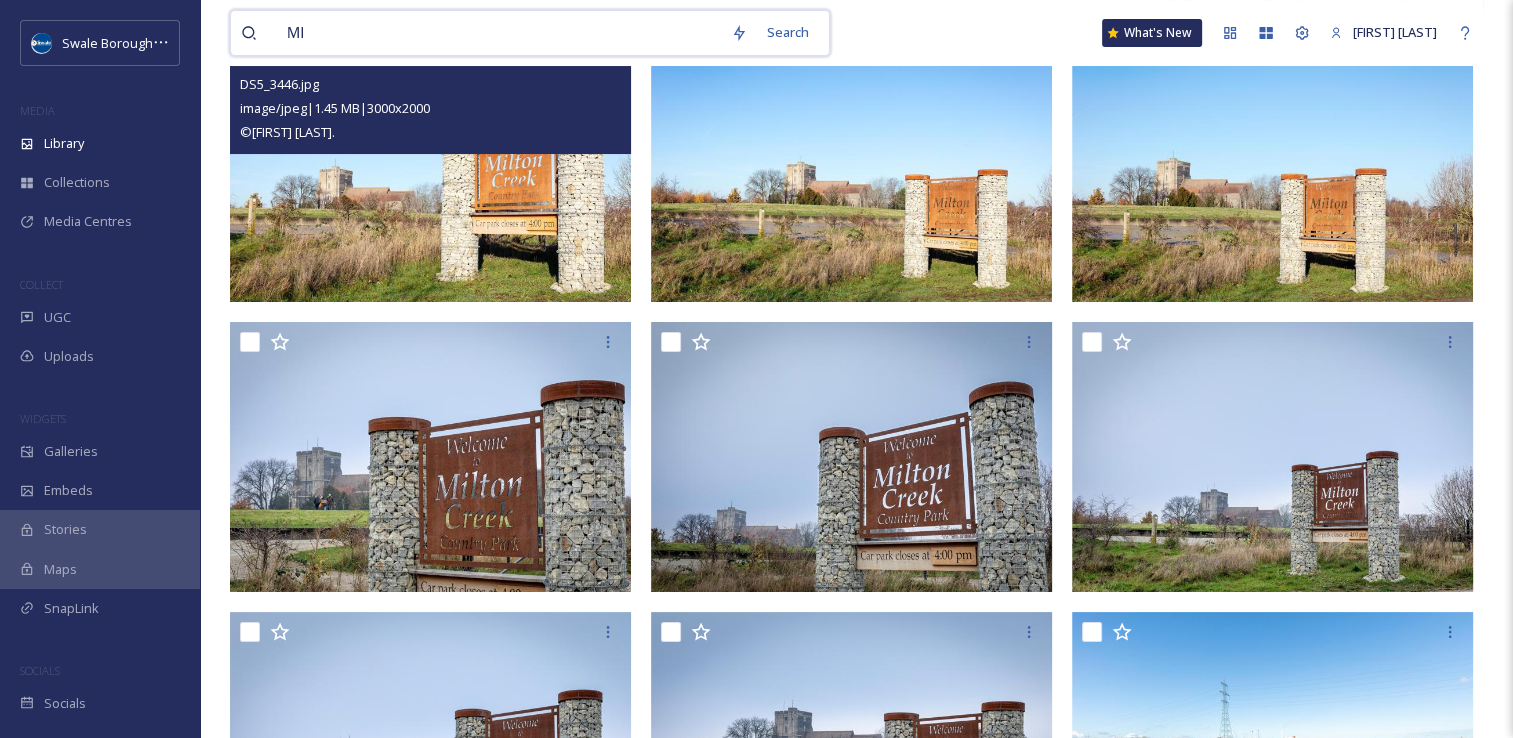type on "M" 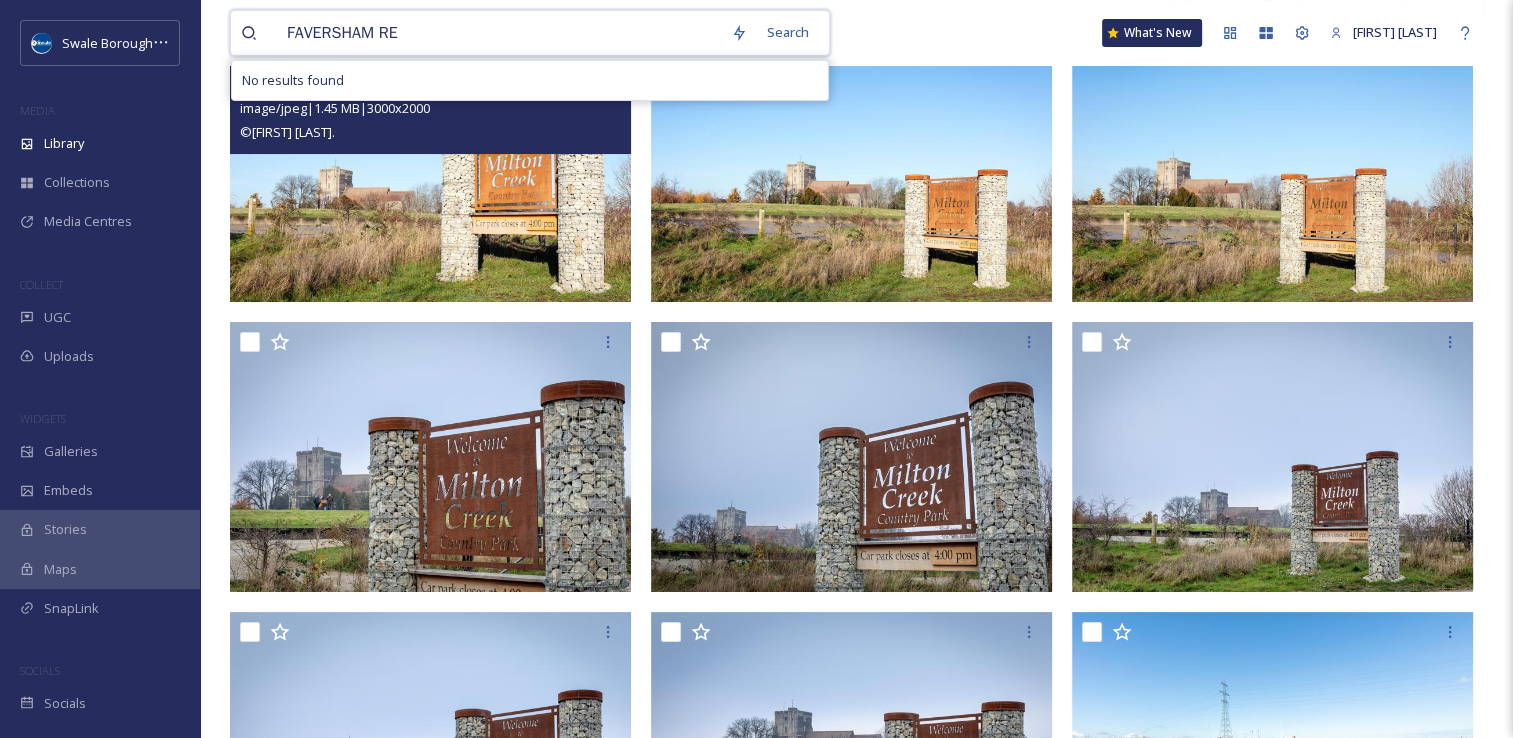 type on "FAVERSHAM REC" 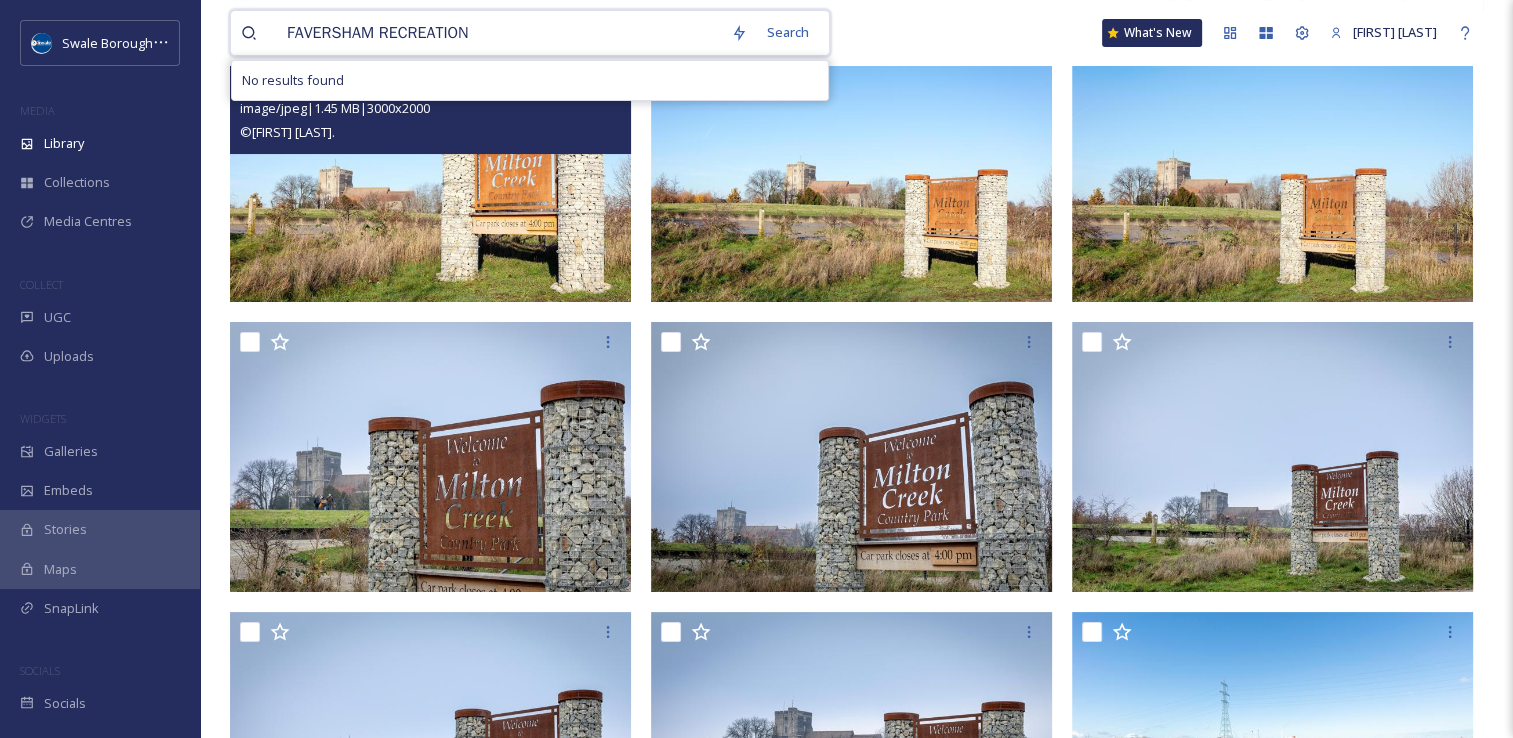click on "FAVERSHAM RECREATION" at bounding box center (499, 33) 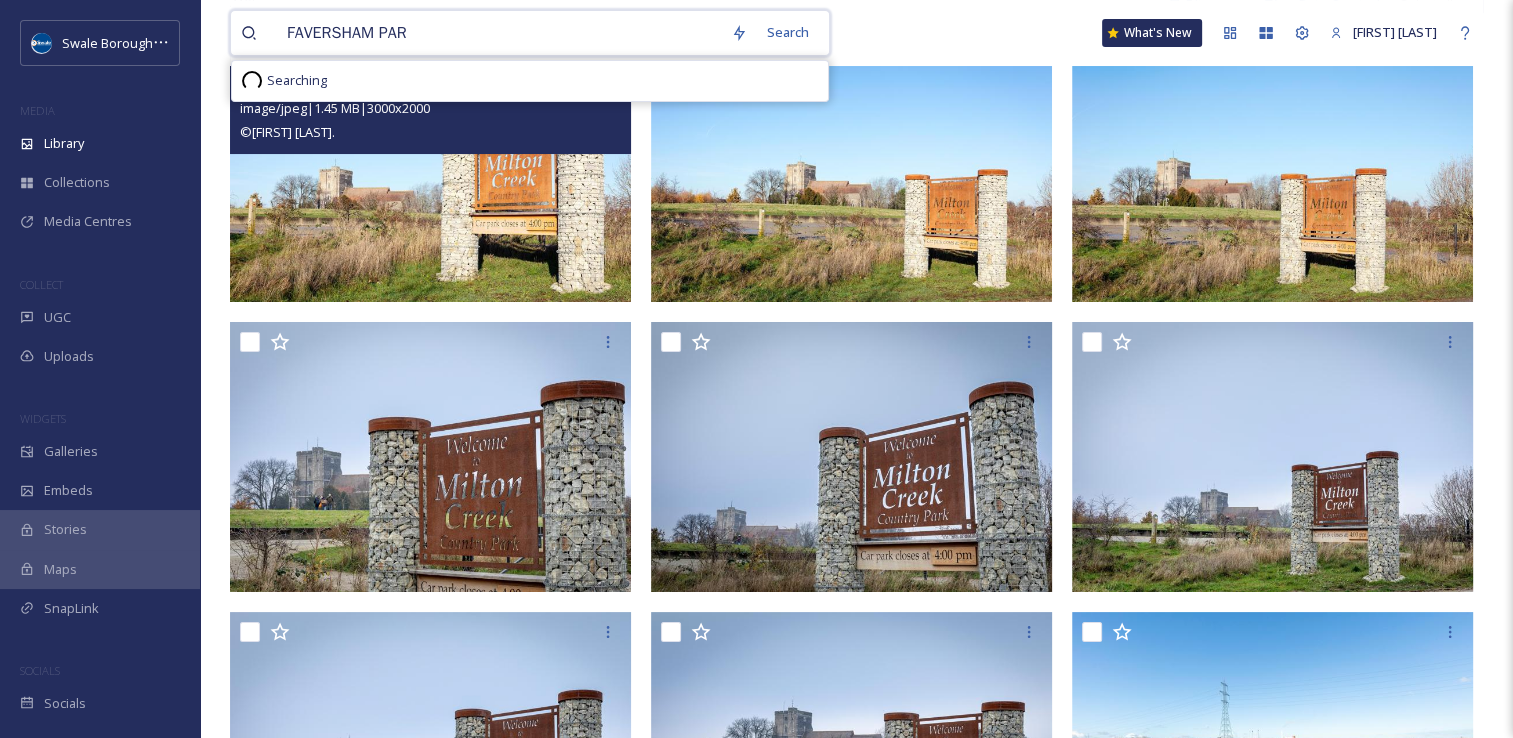 type on "FAVERSHAM PARK" 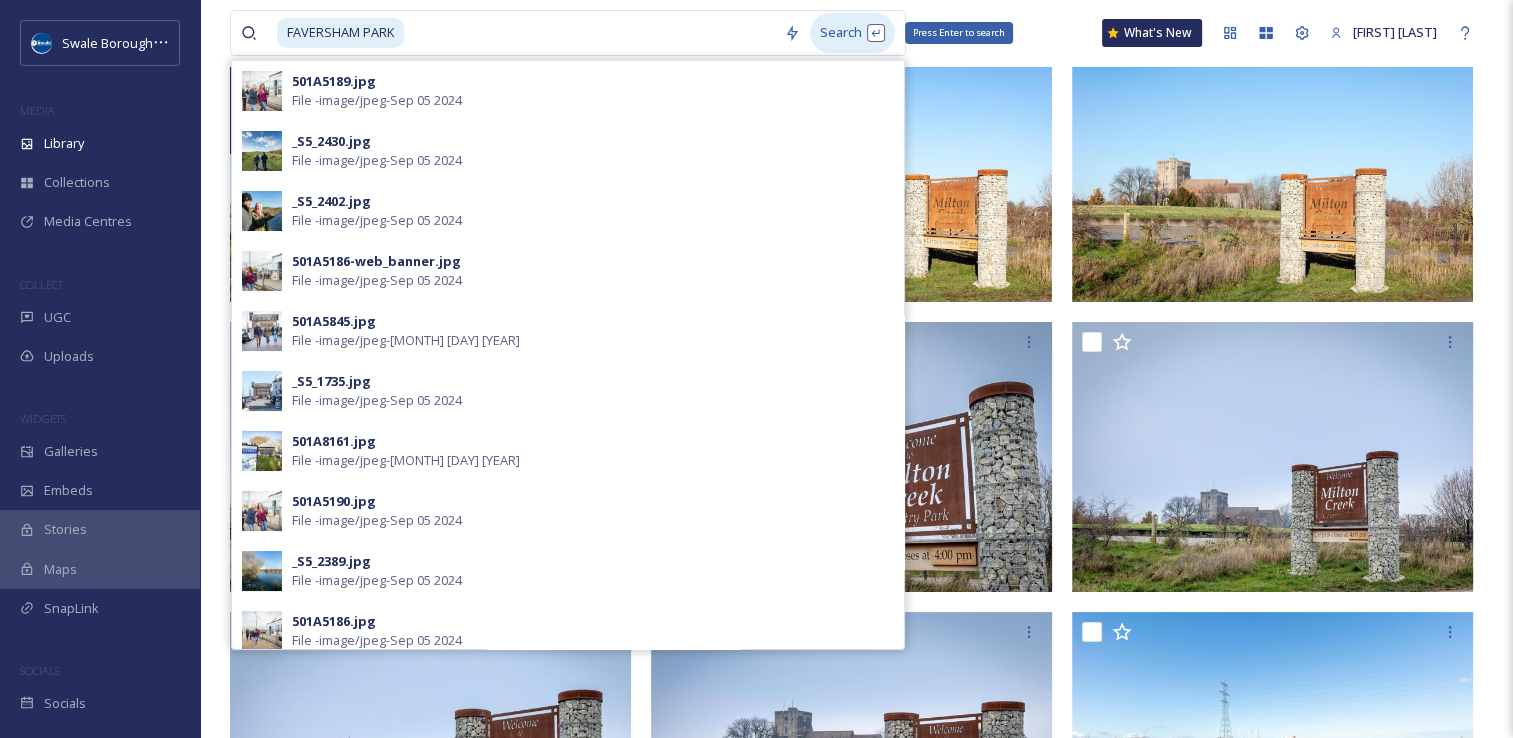 click on "Search Press Enter to search" at bounding box center (852, 32) 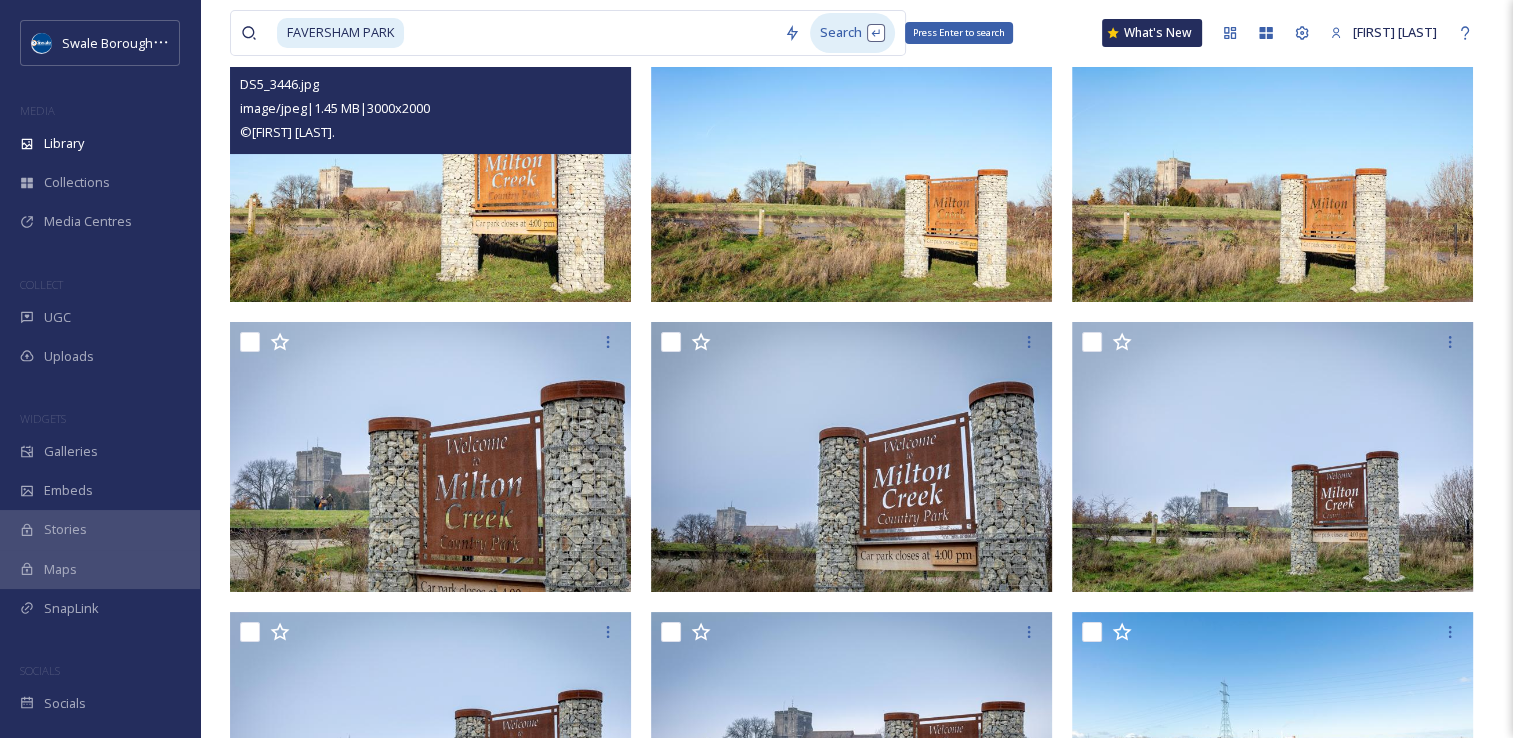 click on "Search Press Enter to search" at bounding box center (852, 32) 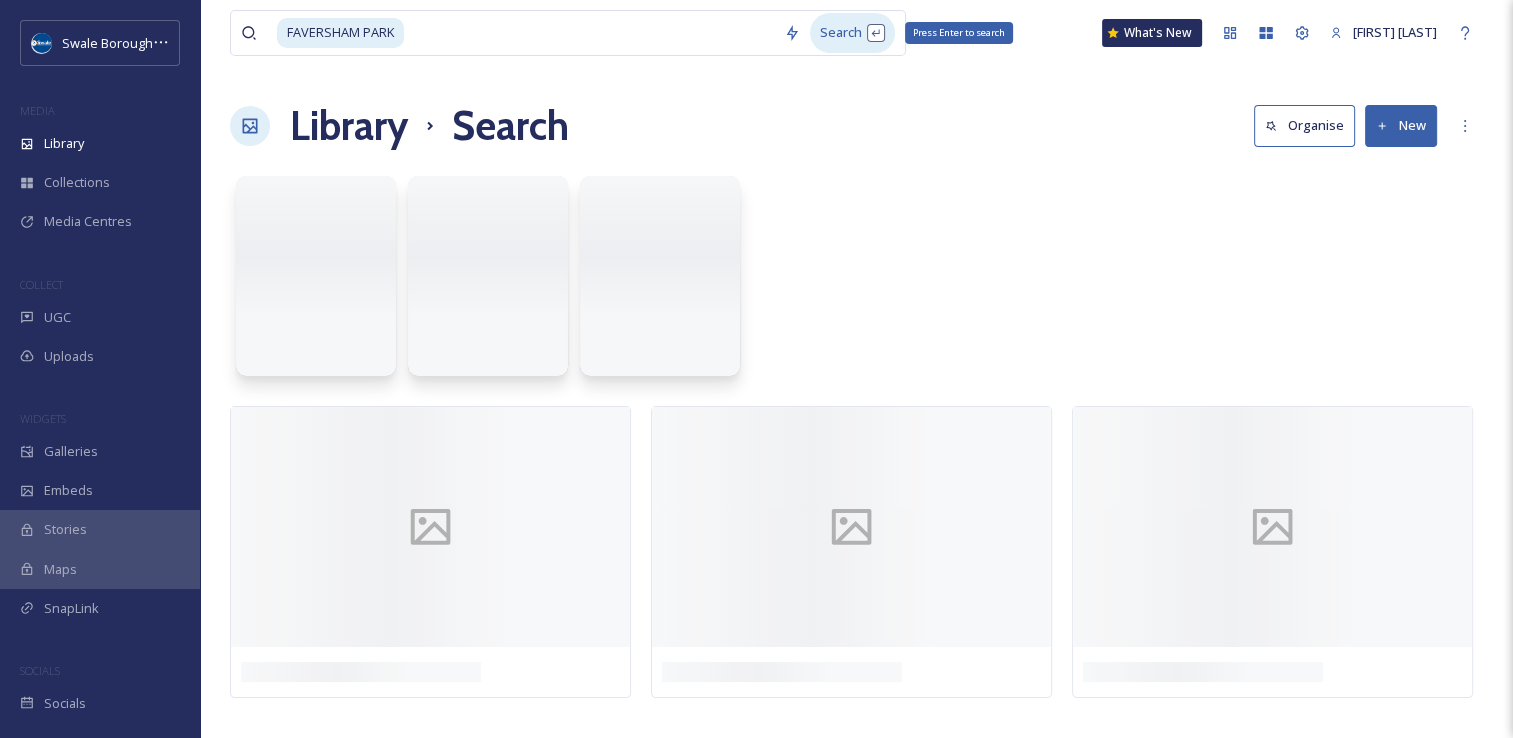 scroll, scrollTop: 0, scrollLeft: 0, axis: both 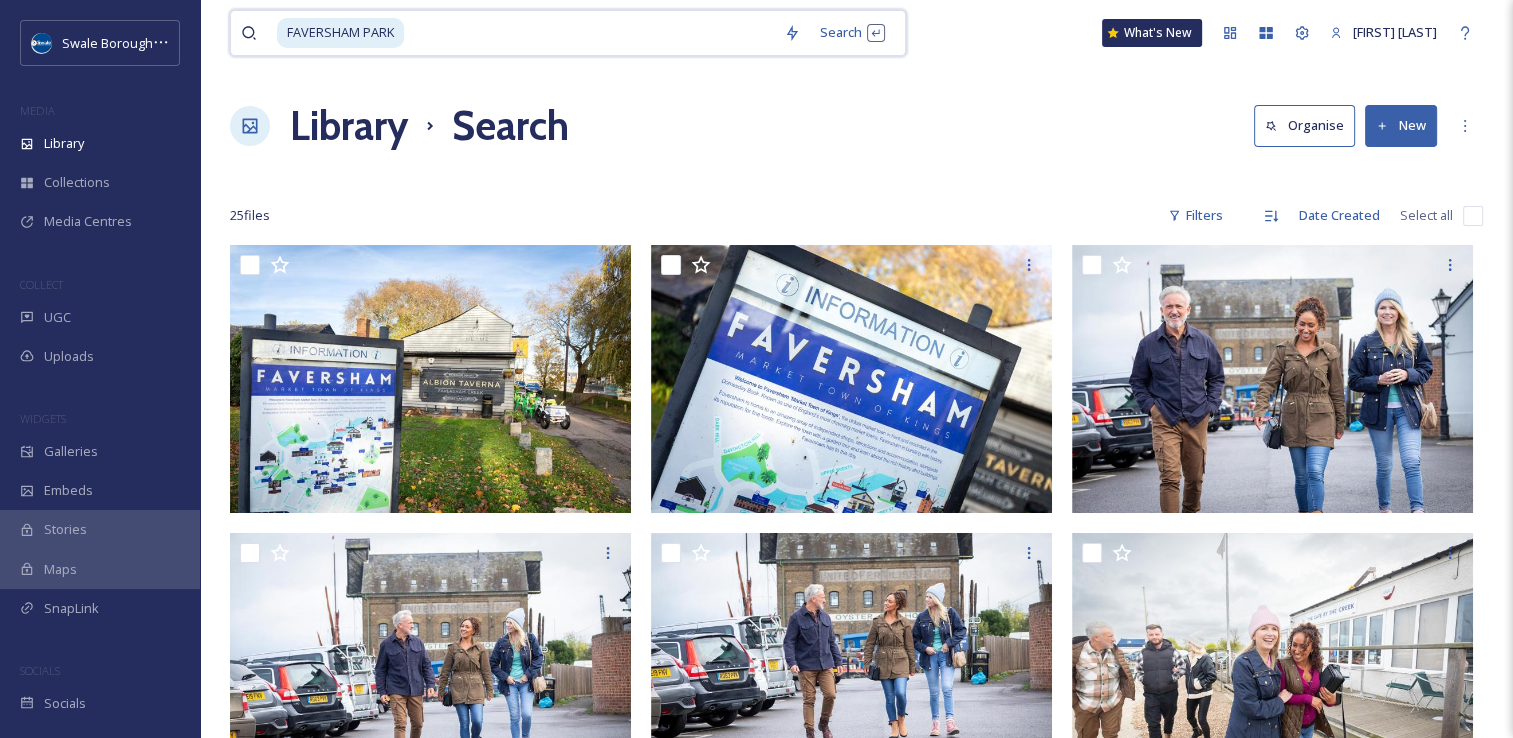 click at bounding box center [590, 33] 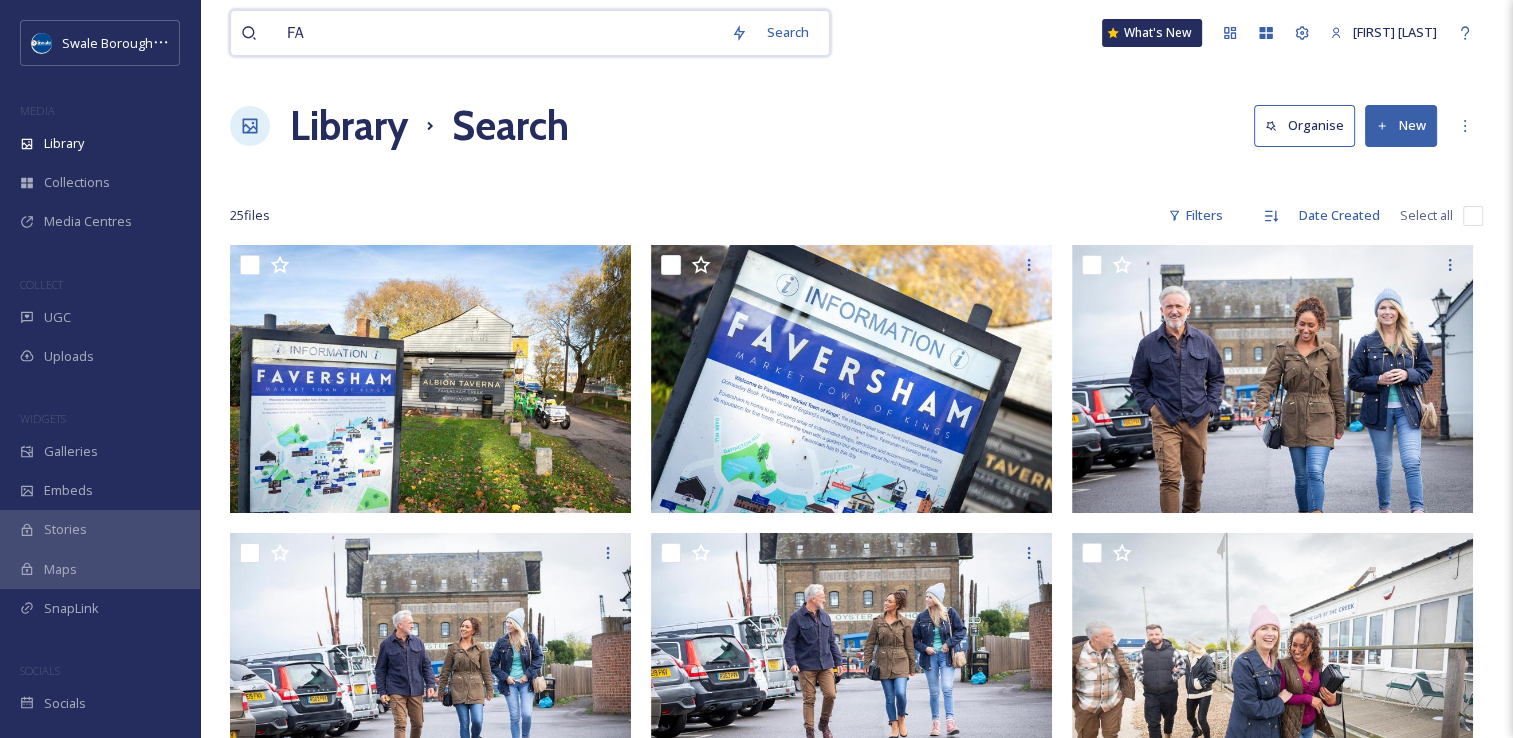 type on "F" 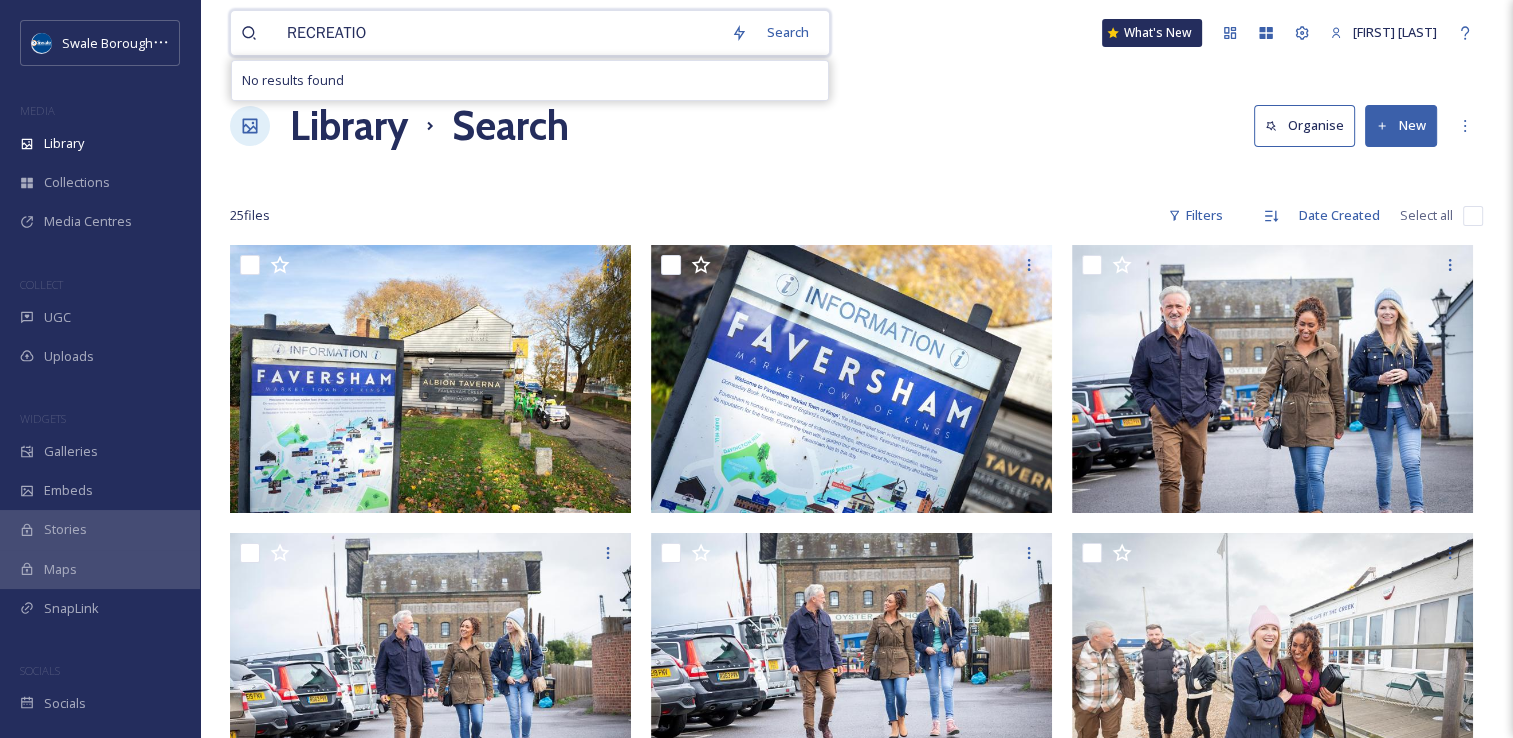 type on "RECREATION" 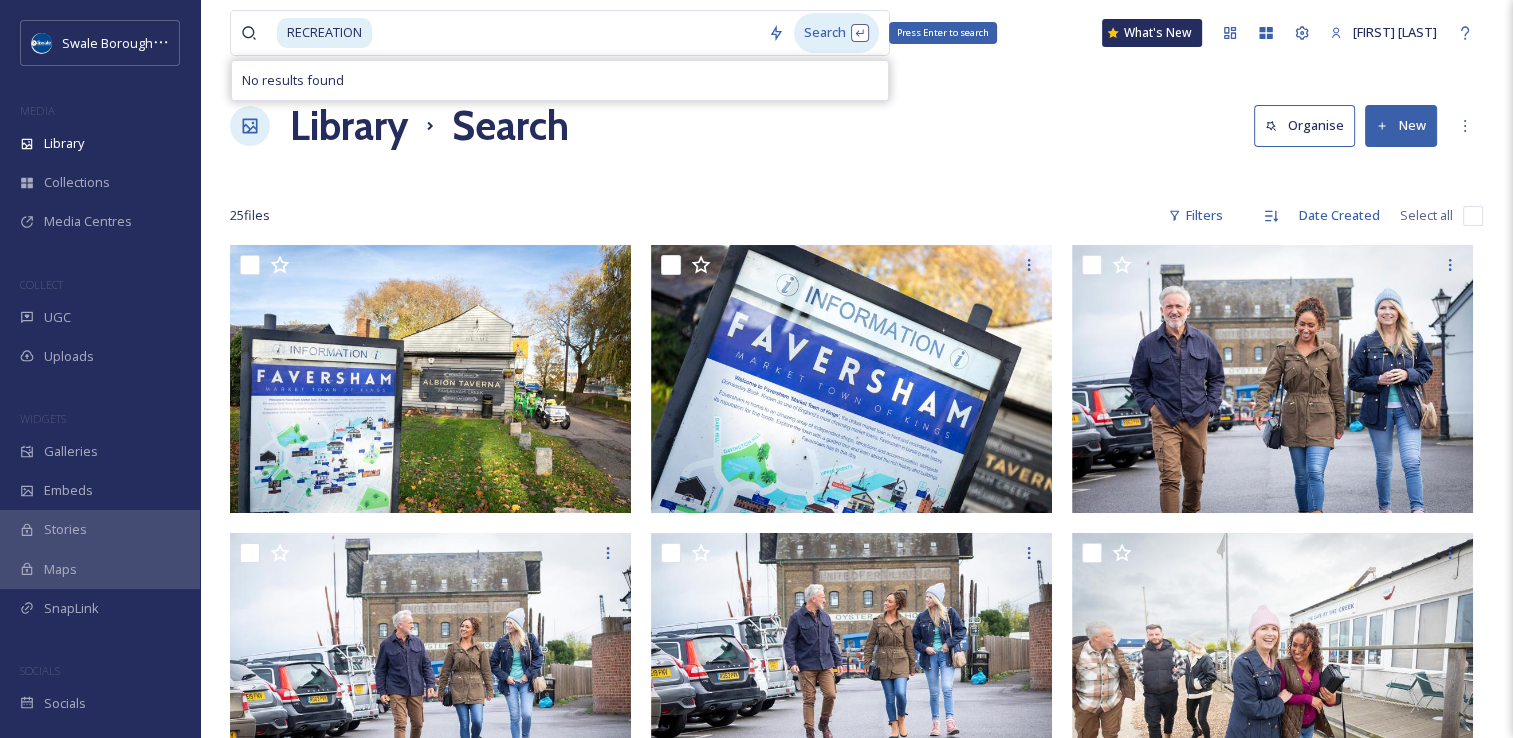 click on "Search Press Enter to search" at bounding box center [836, 32] 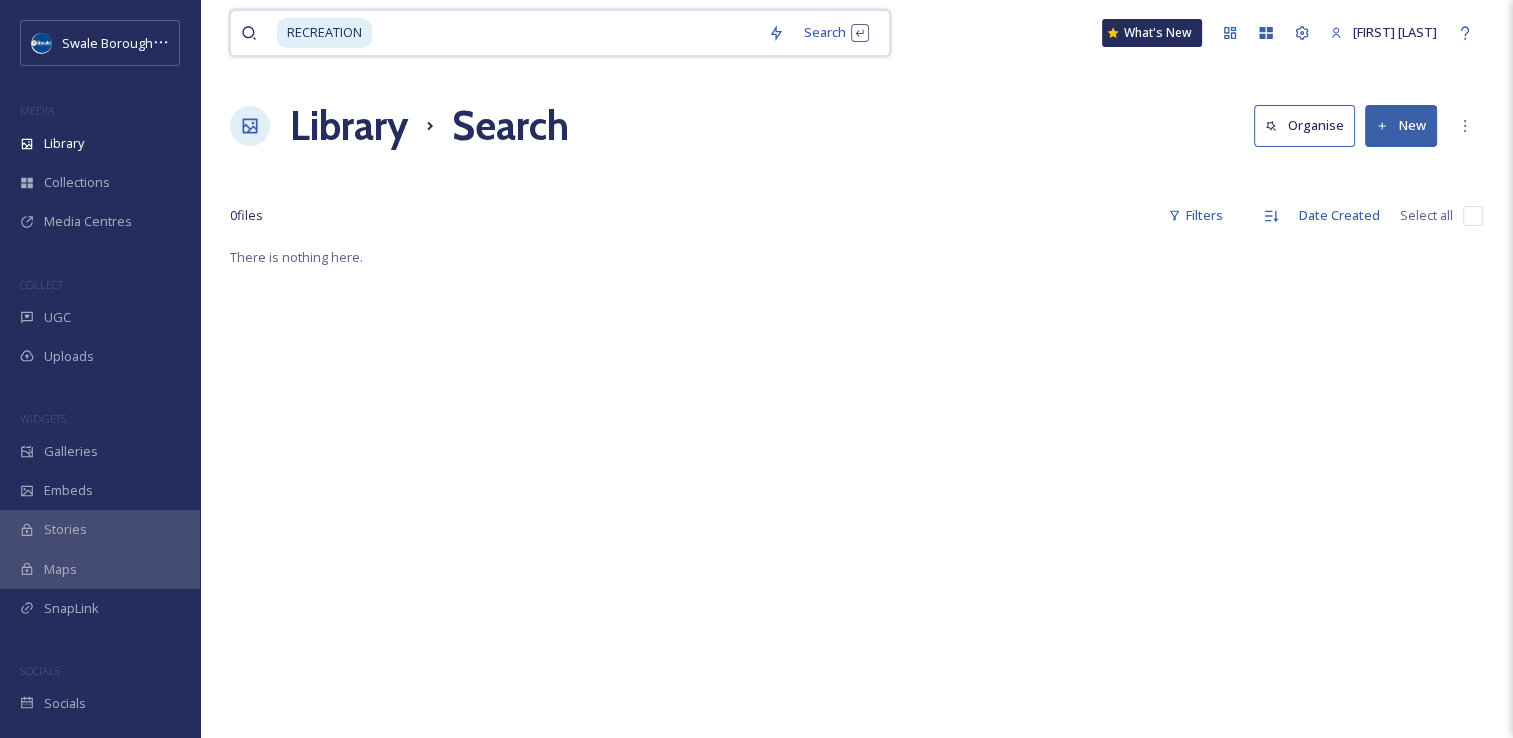 click at bounding box center (566, 33) 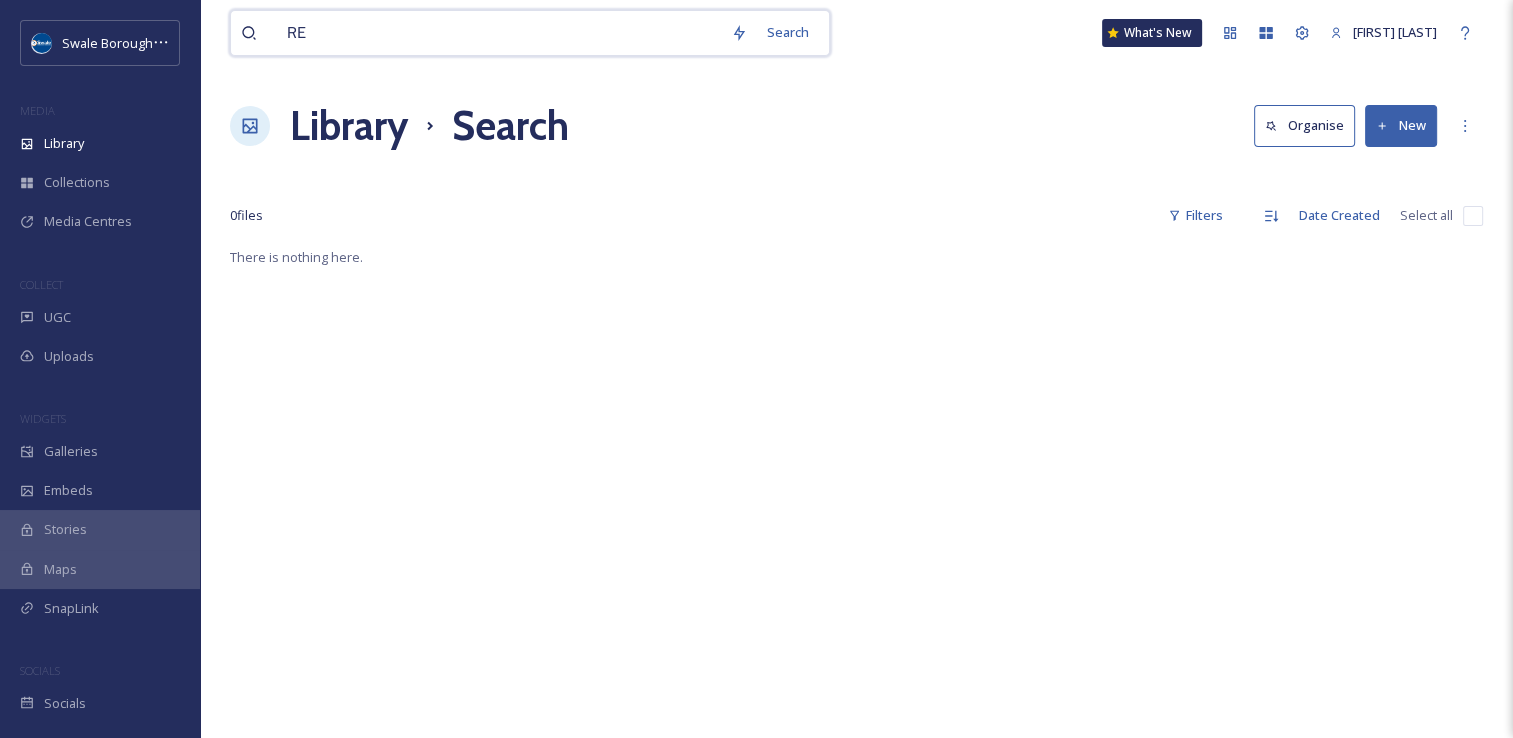 type on "R" 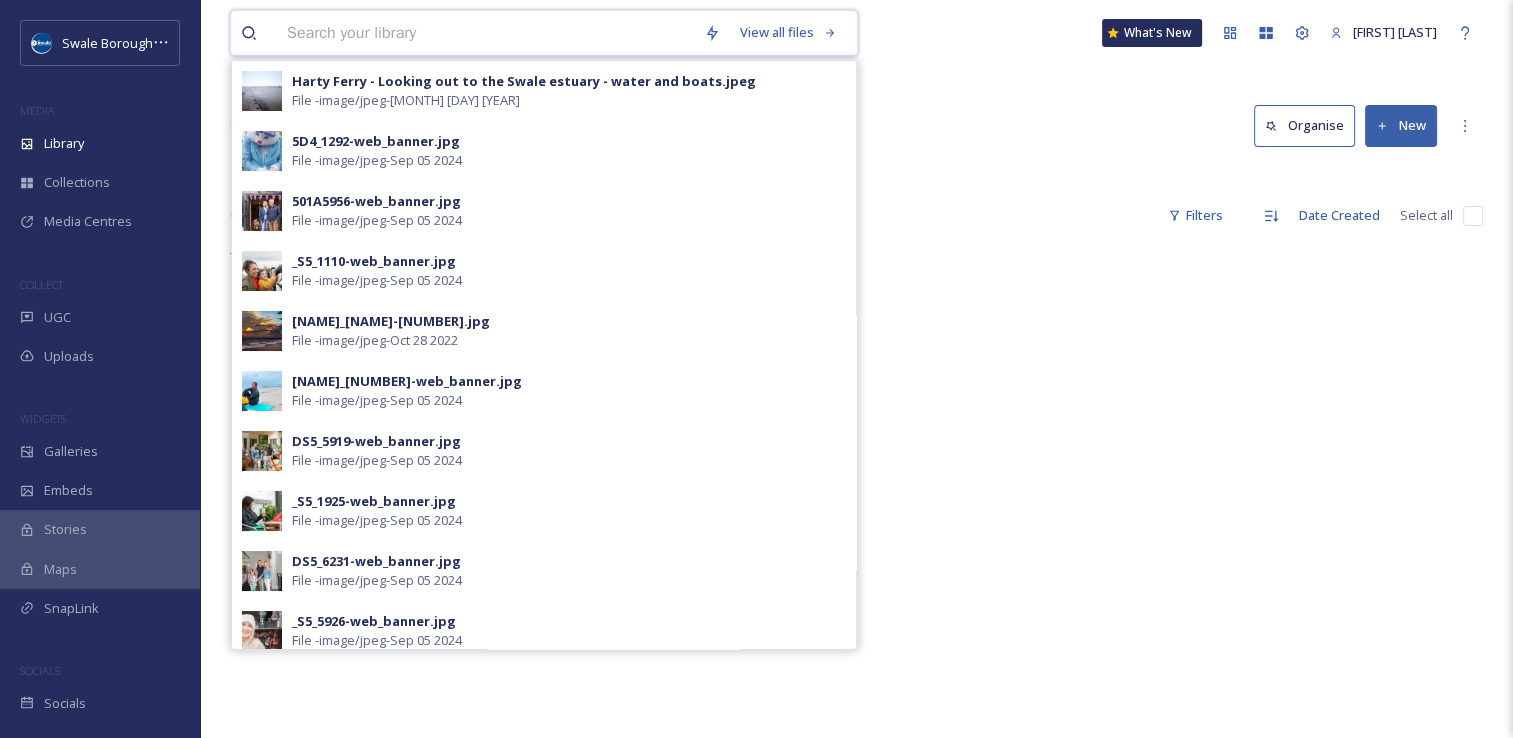 type 